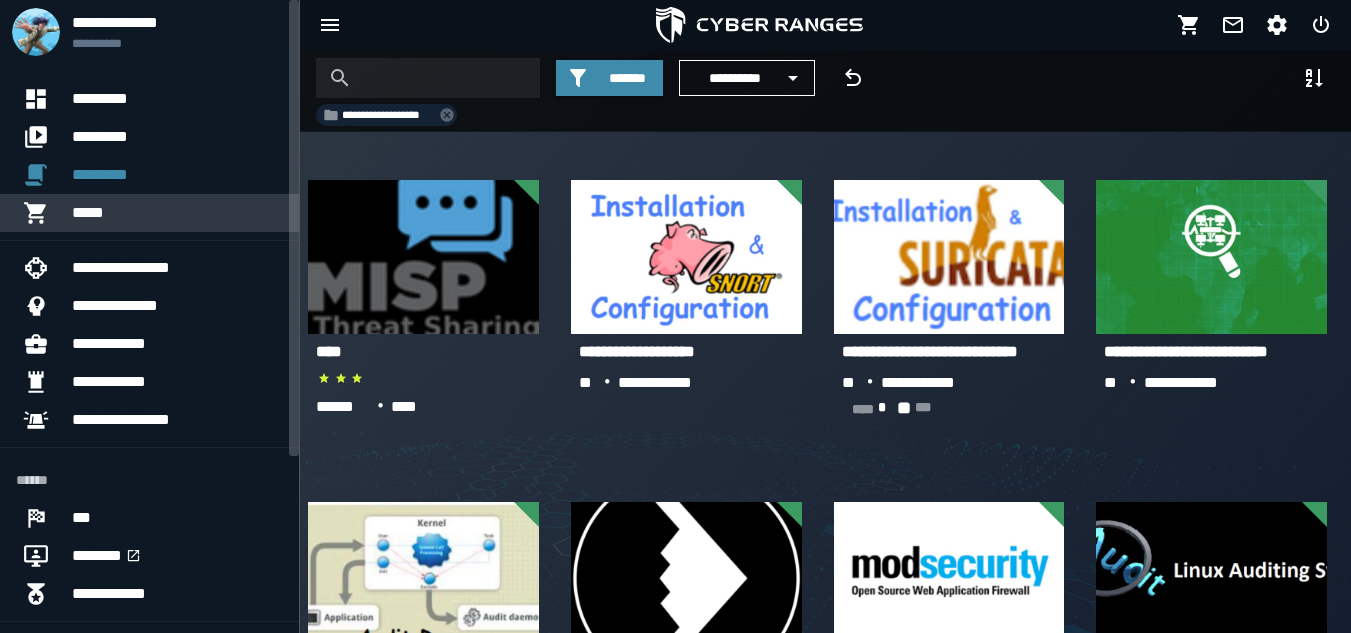scroll, scrollTop: 0, scrollLeft: 0, axis: both 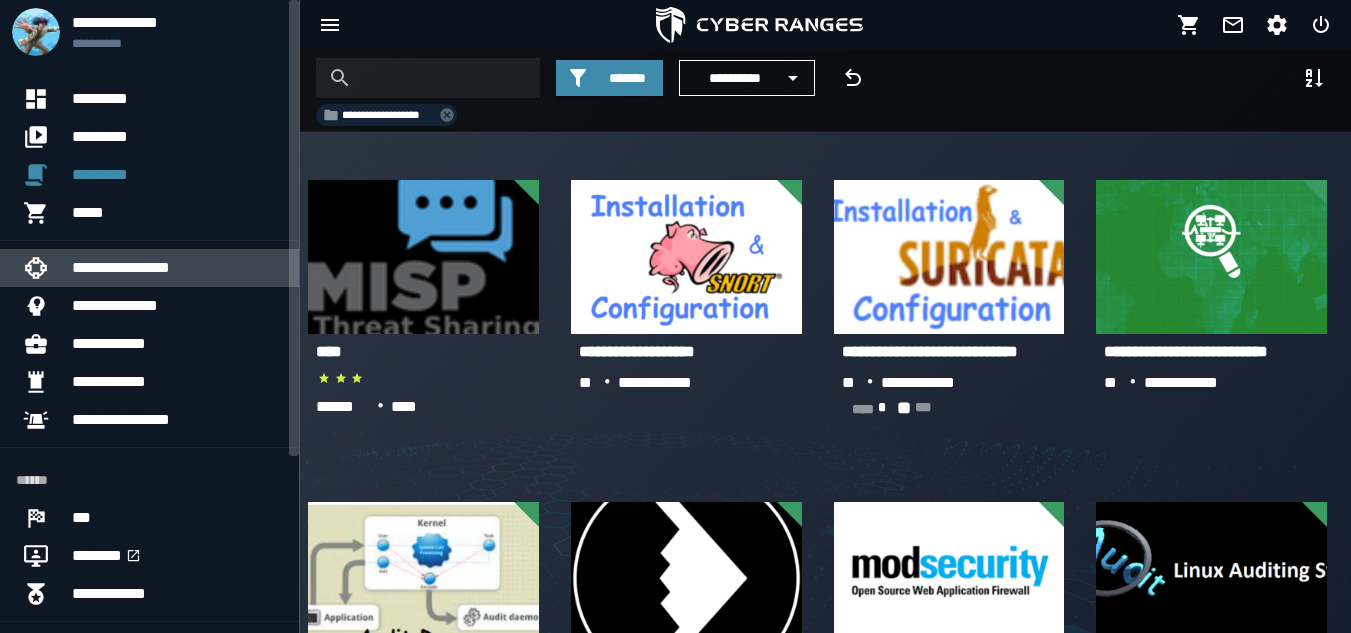 click on "**********" at bounding box center [177, 268] 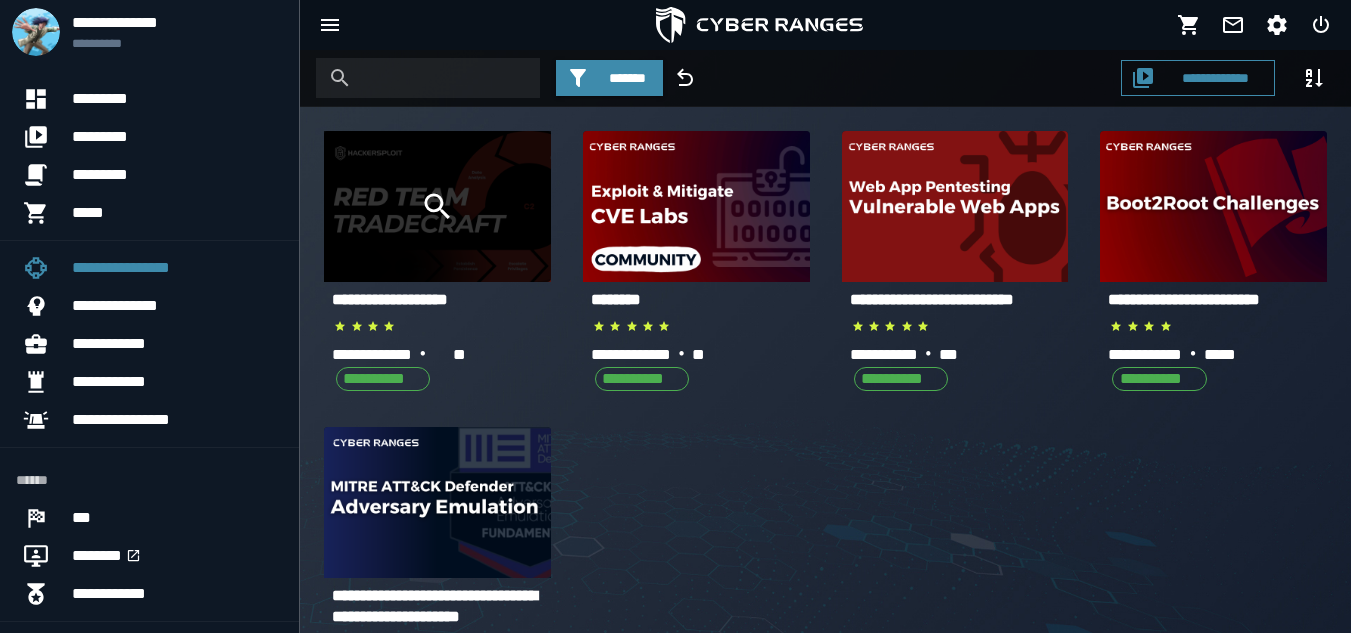 click 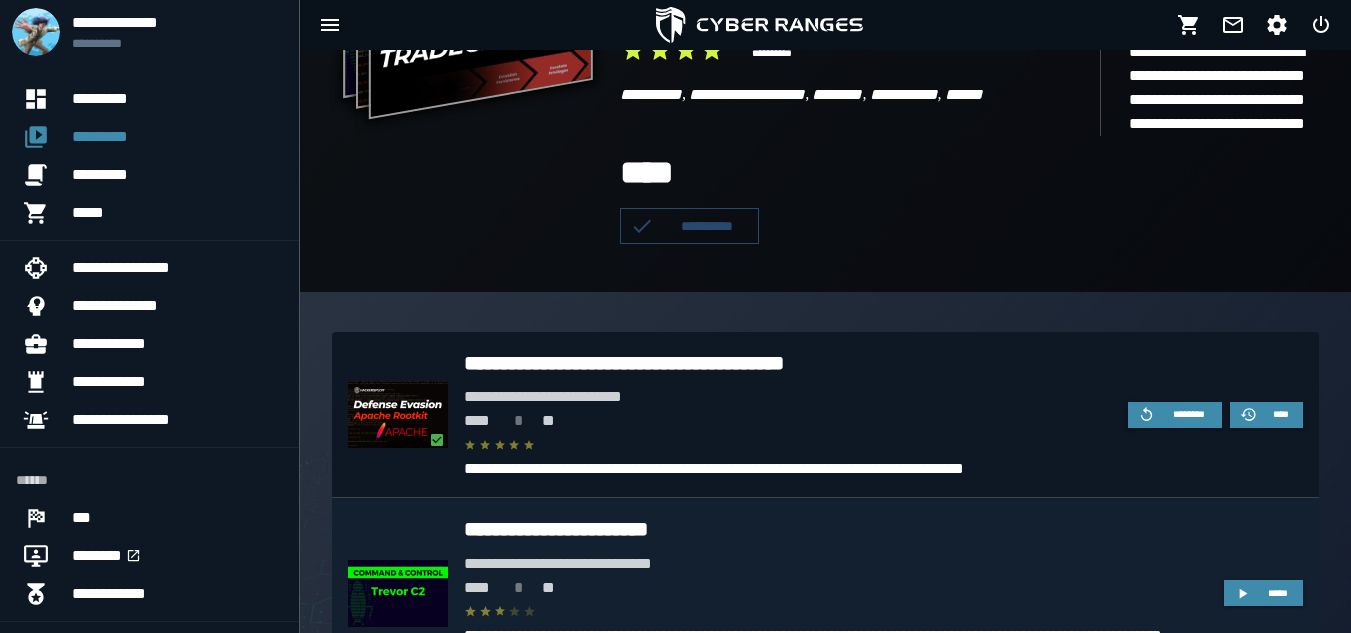 scroll, scrollTop: 400, scrollLeft: 0, axis: vertical 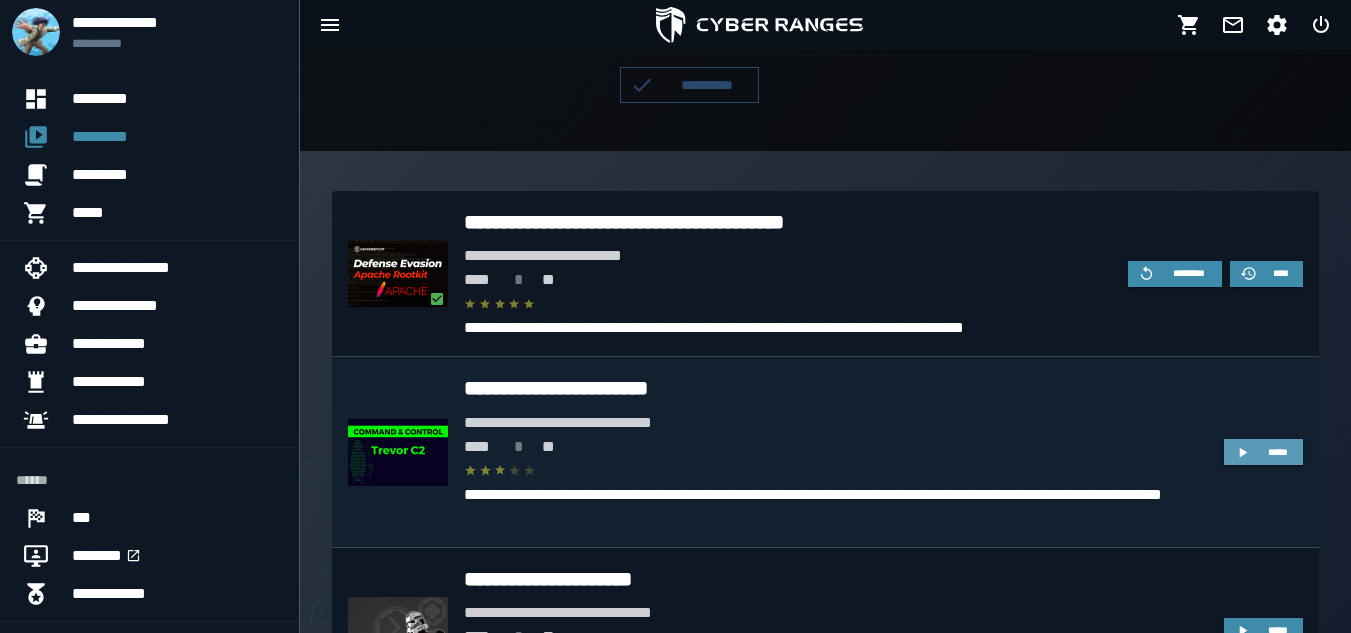 click on "*****" at bounding box center (1278, 452) 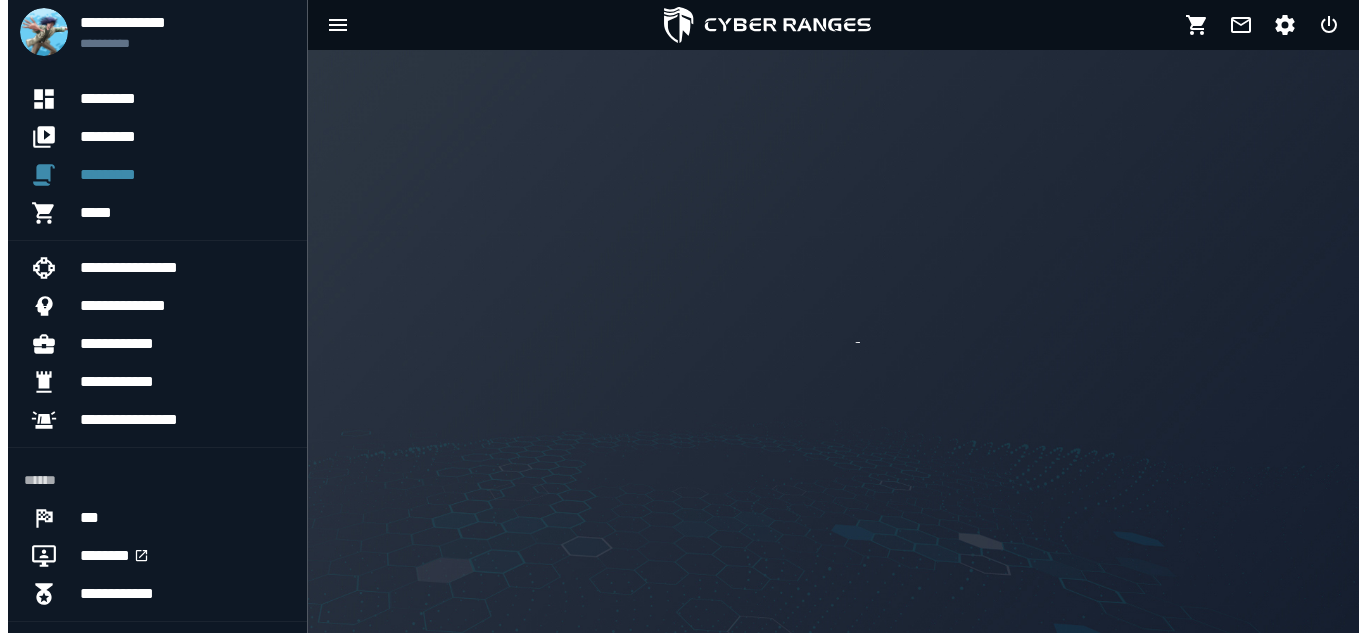 scroll, scrollTop: 0, scrollLeft: 0, axis: both 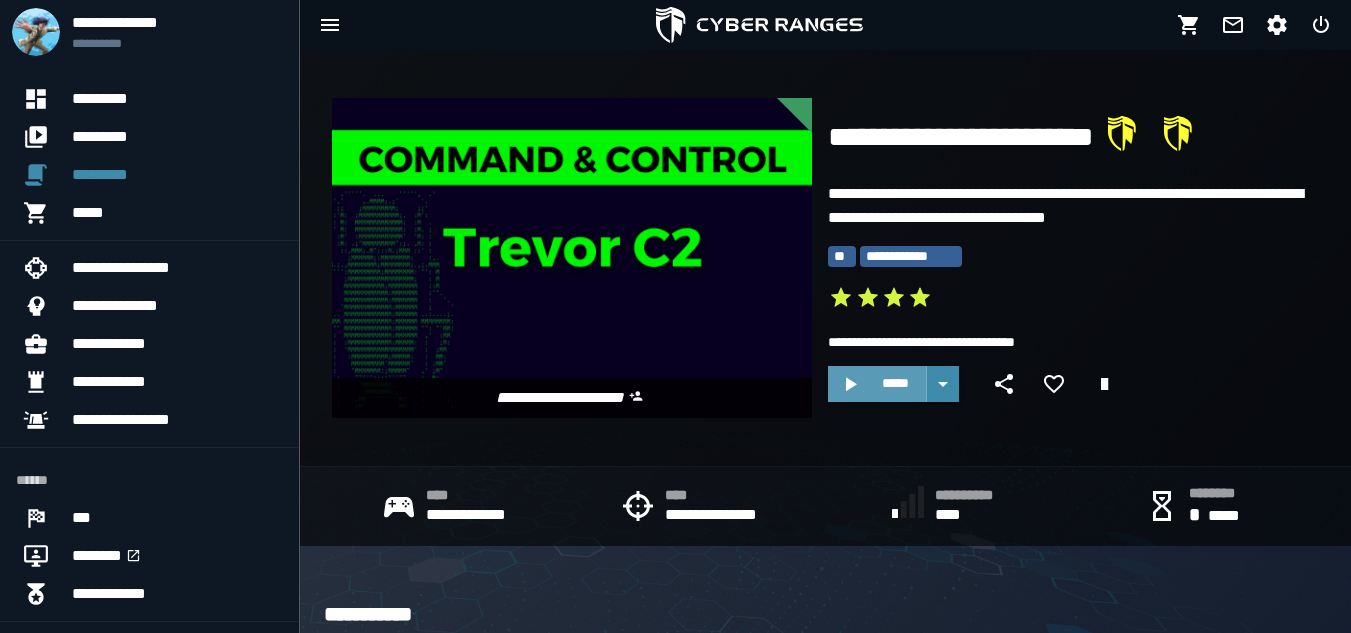 click on "*****" at bounding box center [877, 384] 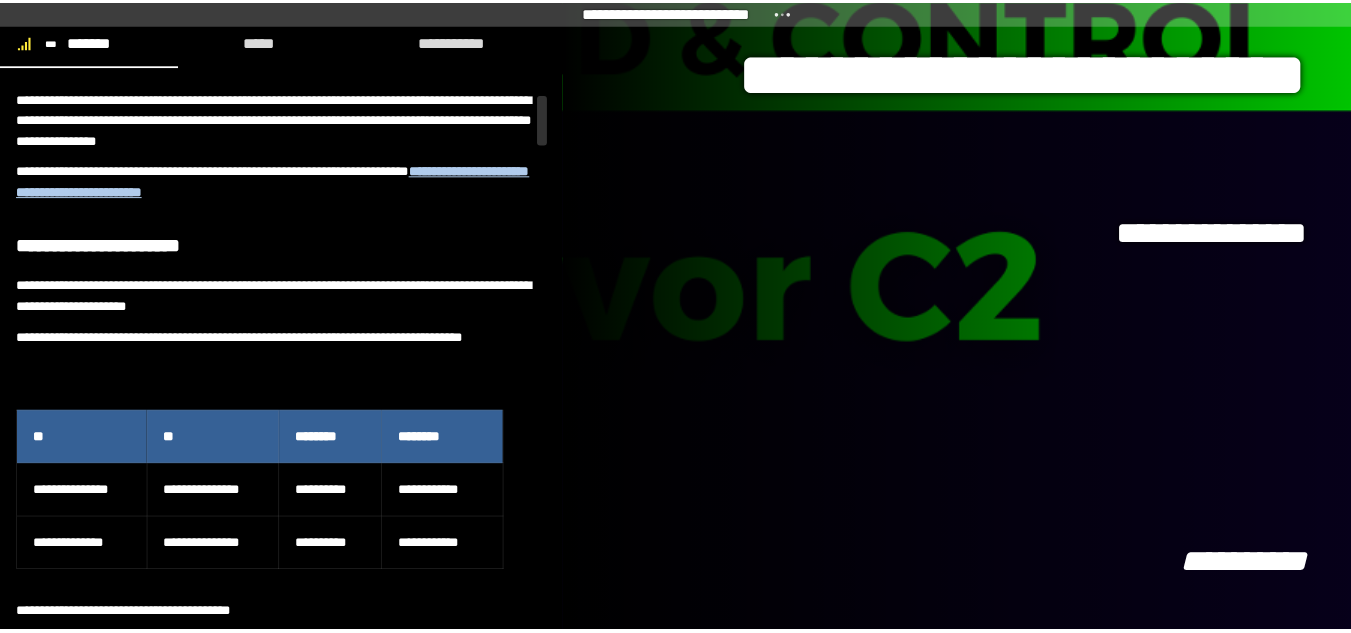 scroll, scrollTop: 300, scrollLeft: 0, axis: vertical 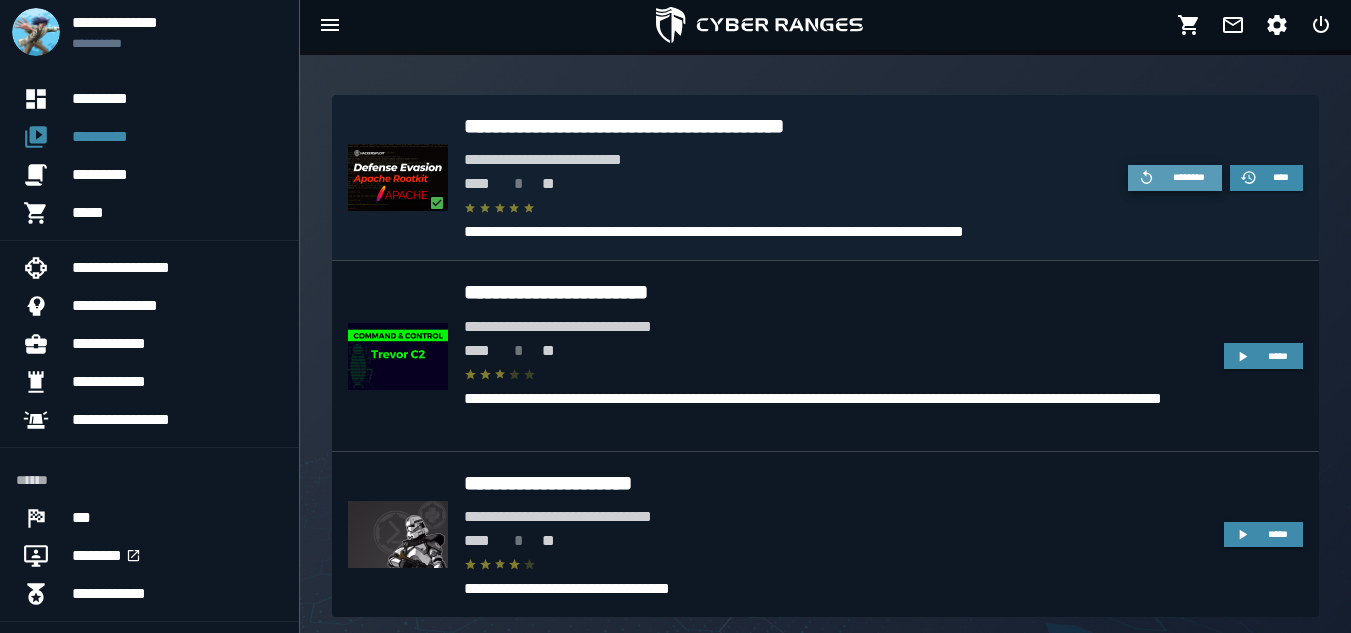 click on "********" at bounding box center (1189, 177) 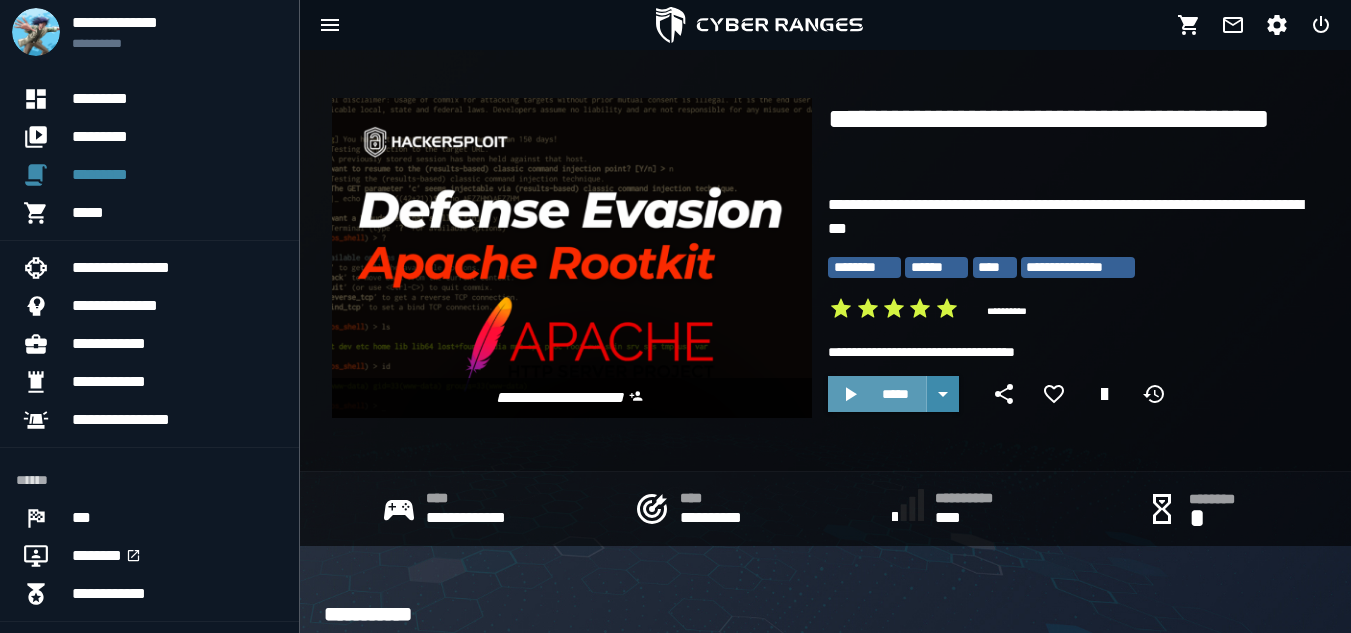click on "*****" at bounding box center [895, 394] 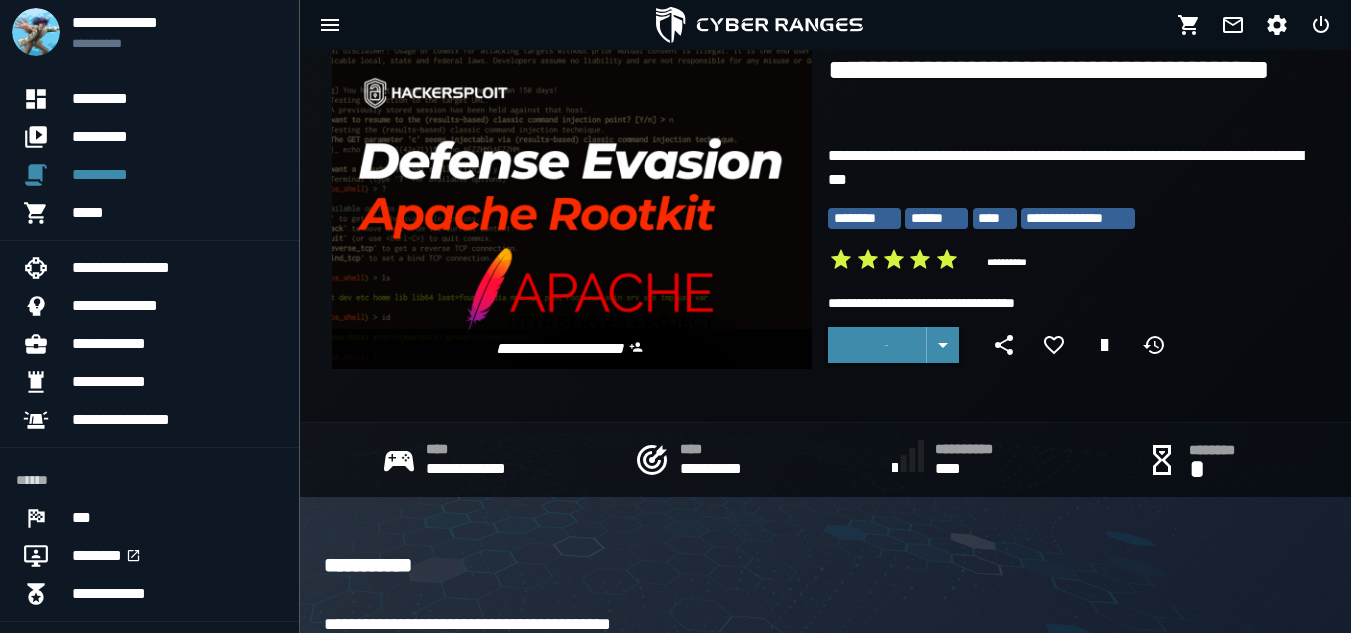 scroll, scrollTop: 0, scrollLeft: 0, axis: both 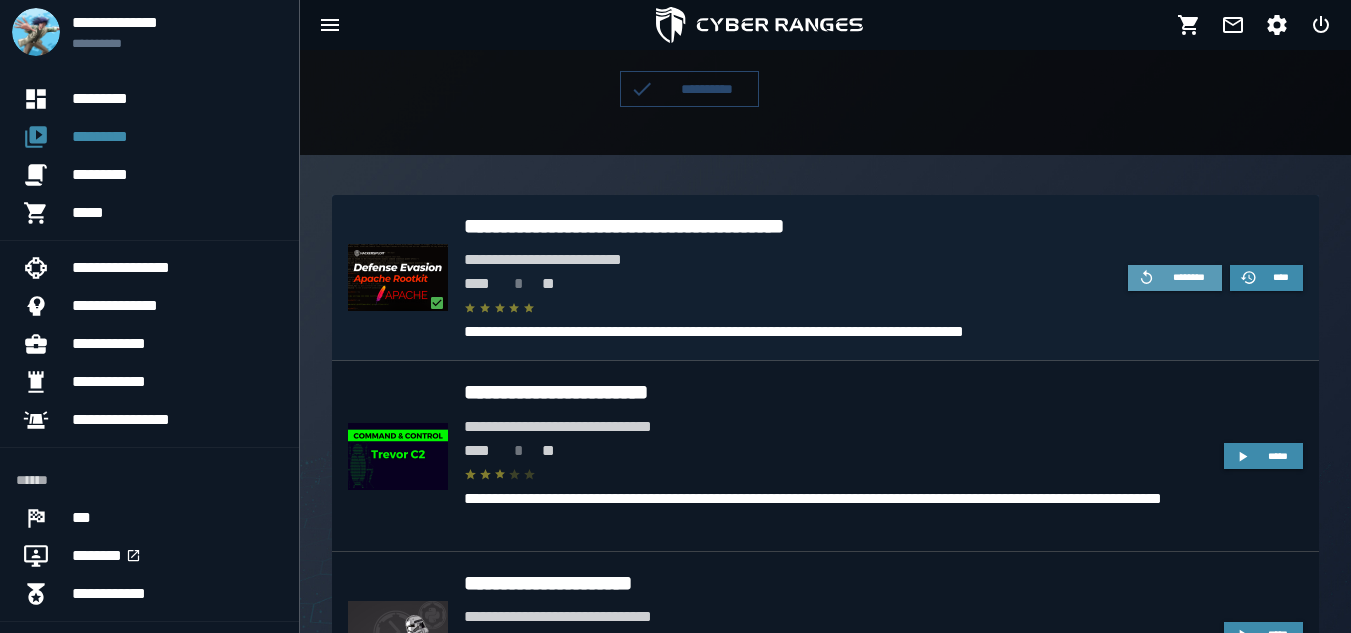 click on "********" at bounding box center (1189, 277) 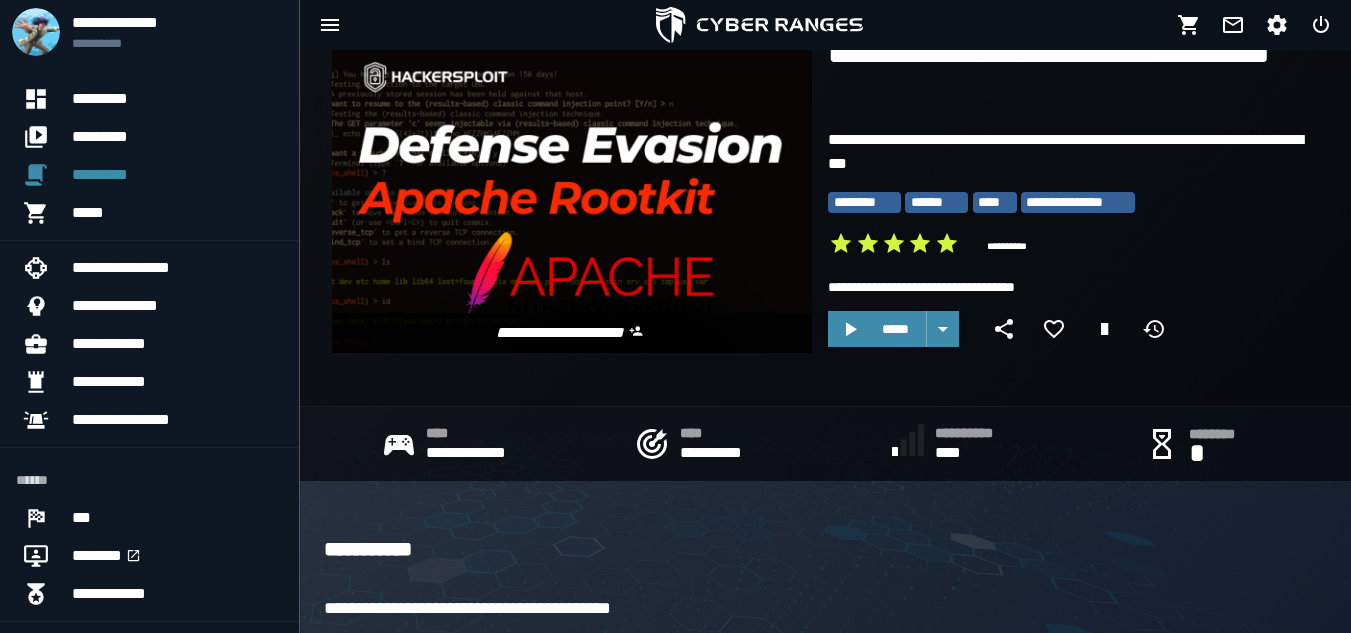 scroll, scrollTop: 100, scrollLeft: 0, axis: vertical 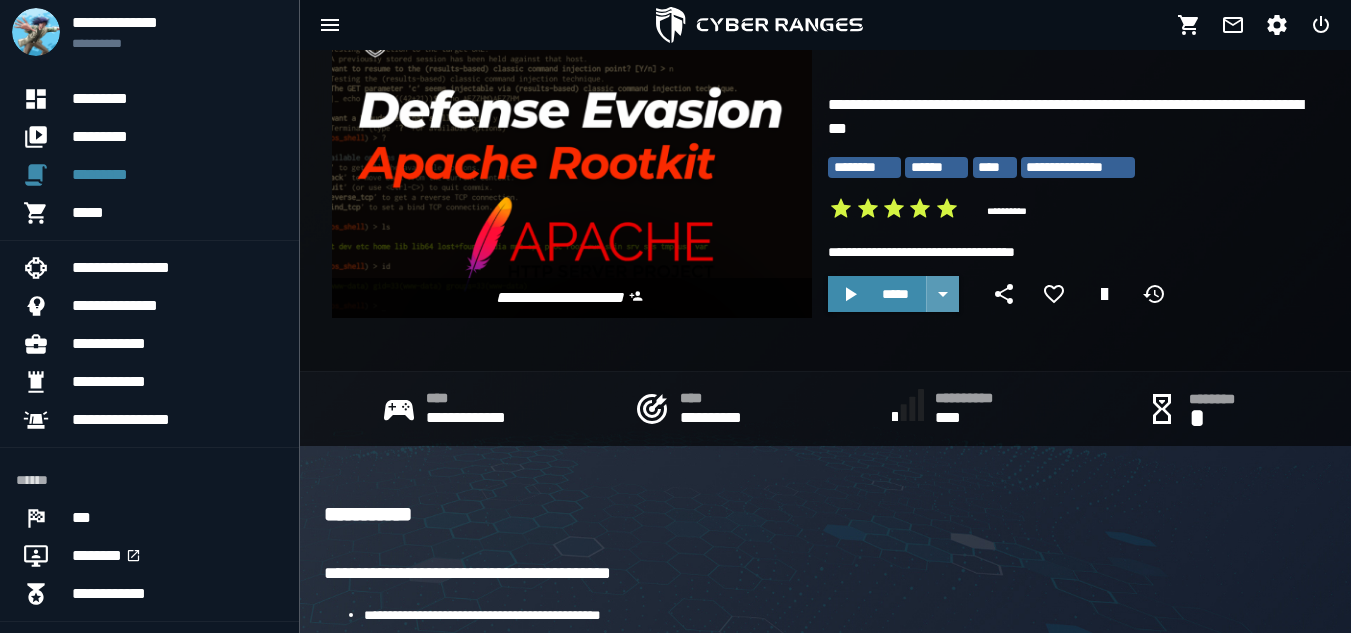 click 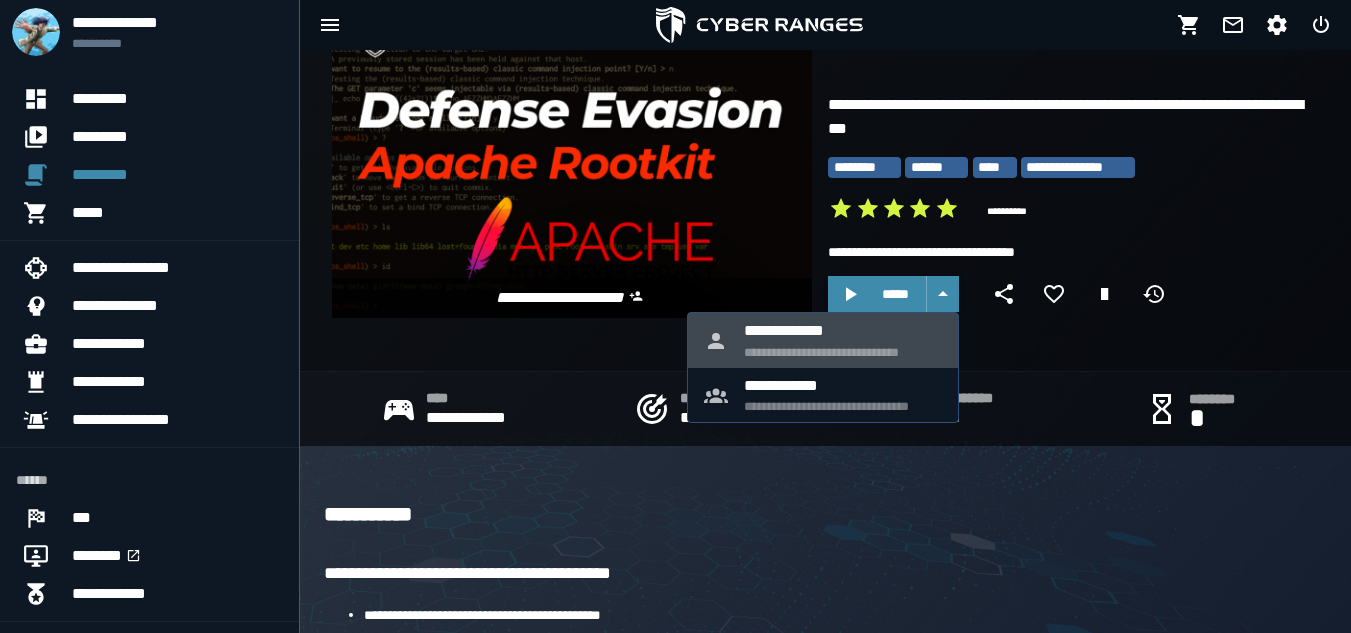click on "**********" at bounding box center (843, 330) 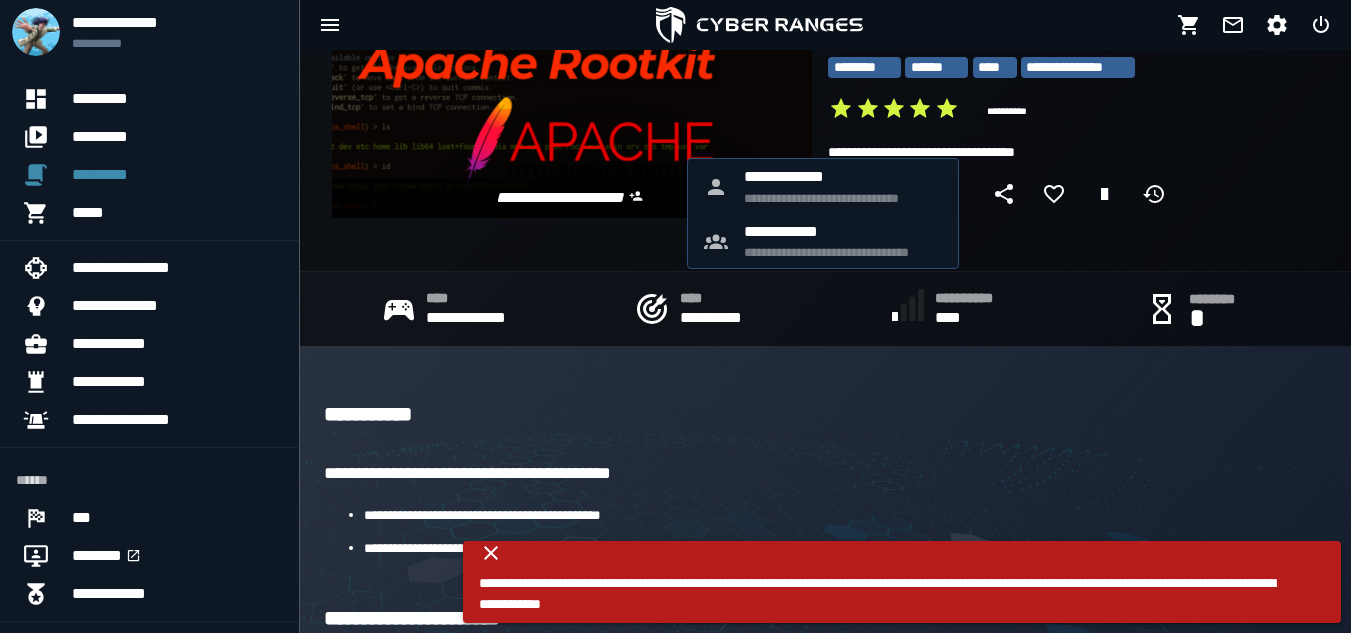 scroll, scrollTop: 300, scrollLeft: 0, axis: vertical 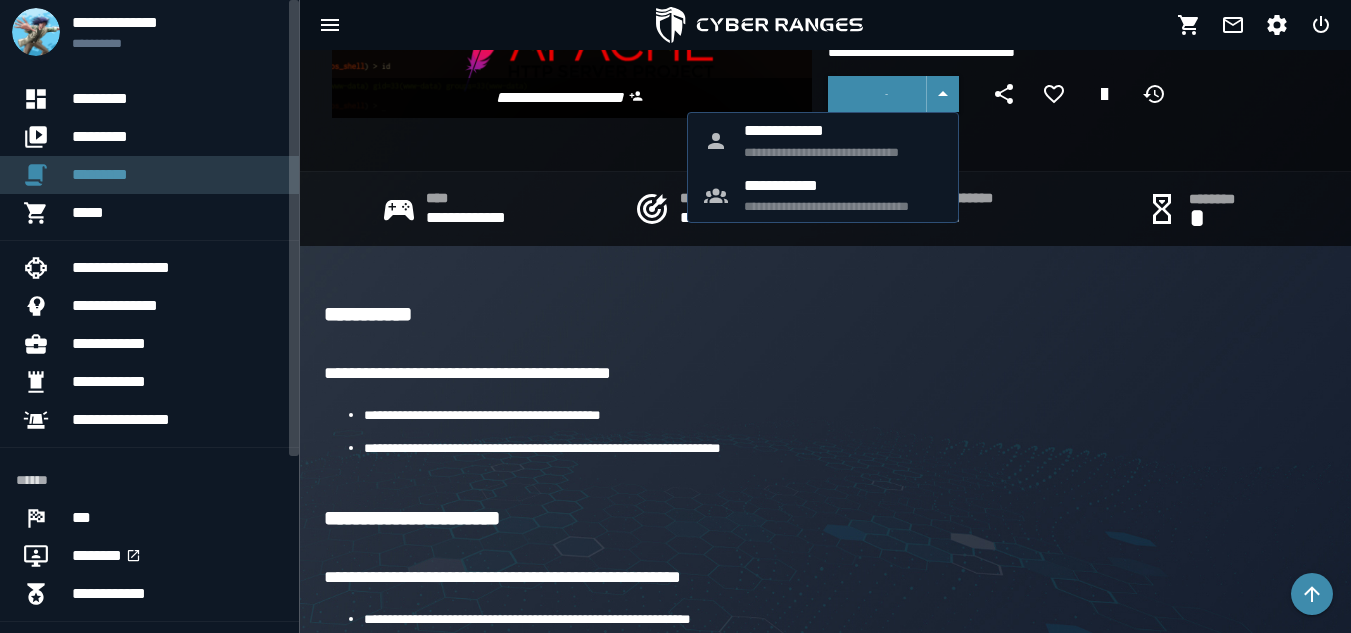 click on "*********" at bounding box center (177, 175) 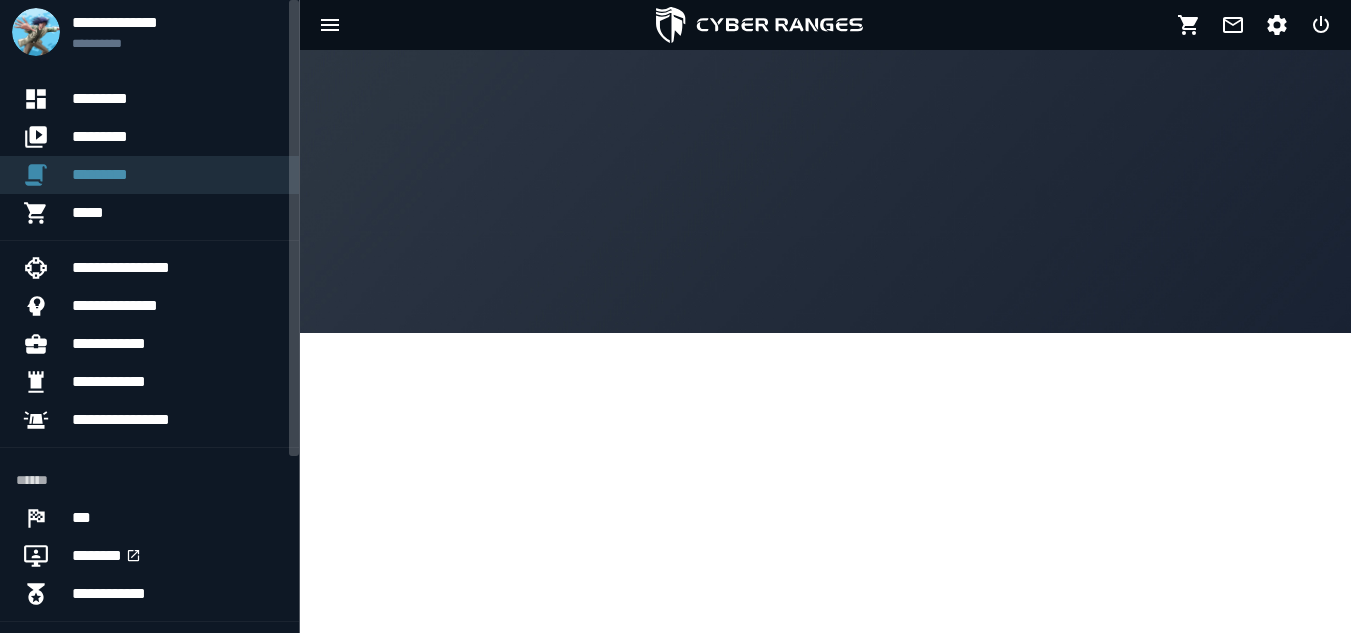 scroll, scrollTop: 0, scrollLeft: 0, axis: both 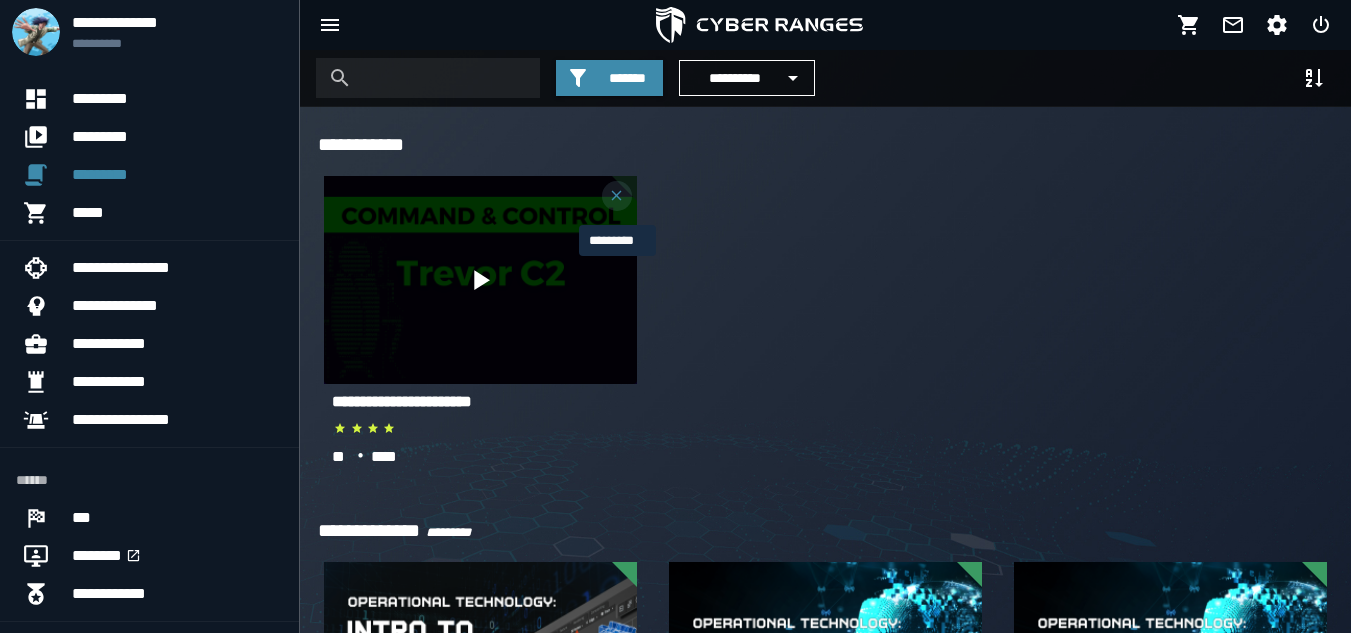 click 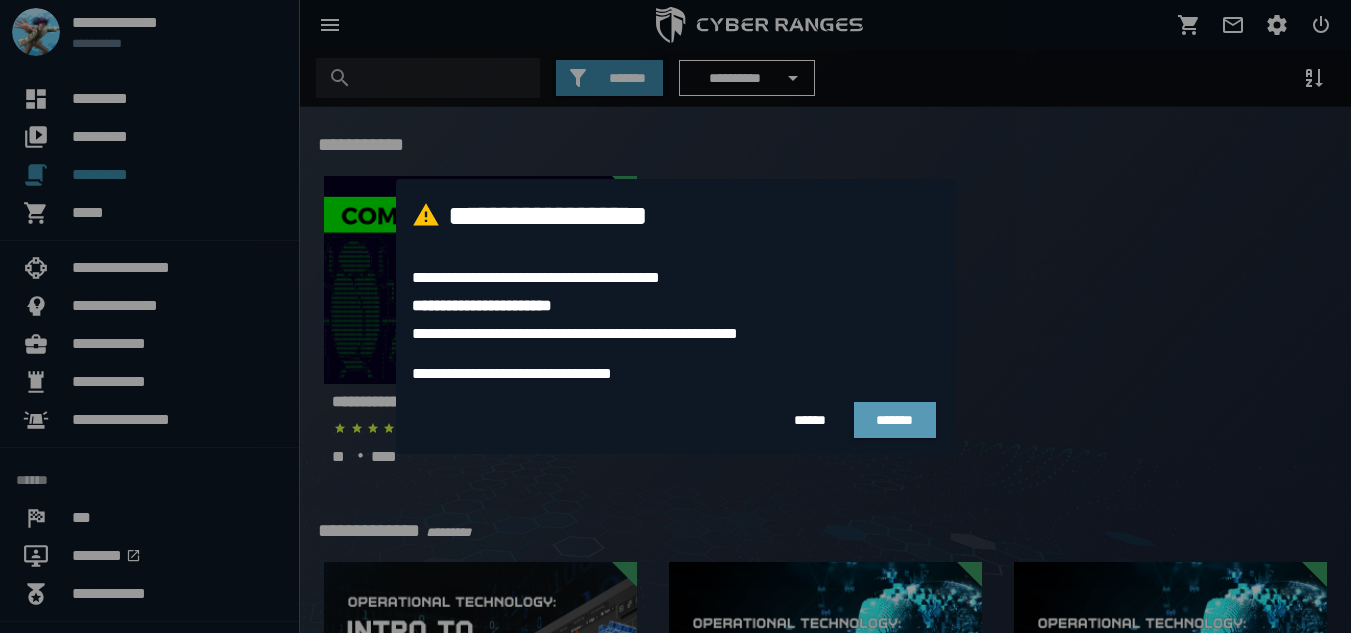 click on "*******" at bounding box center [894, 420] 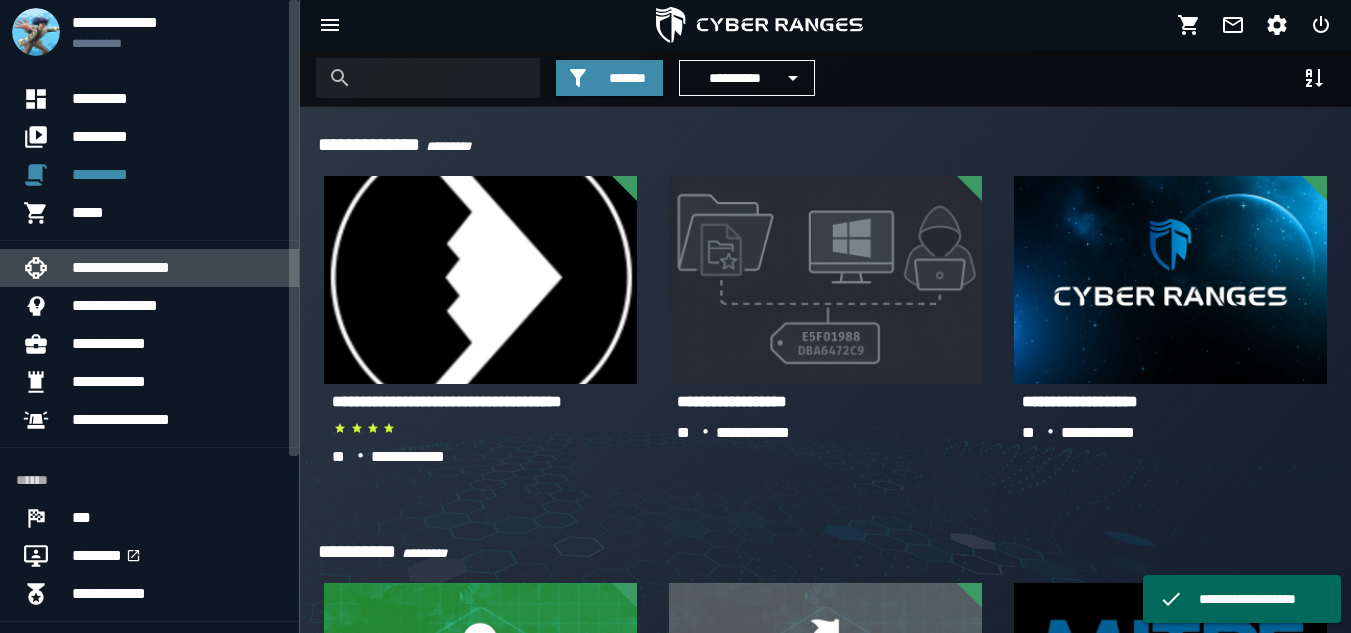 click on "**********" at bounding box center (177, 268) 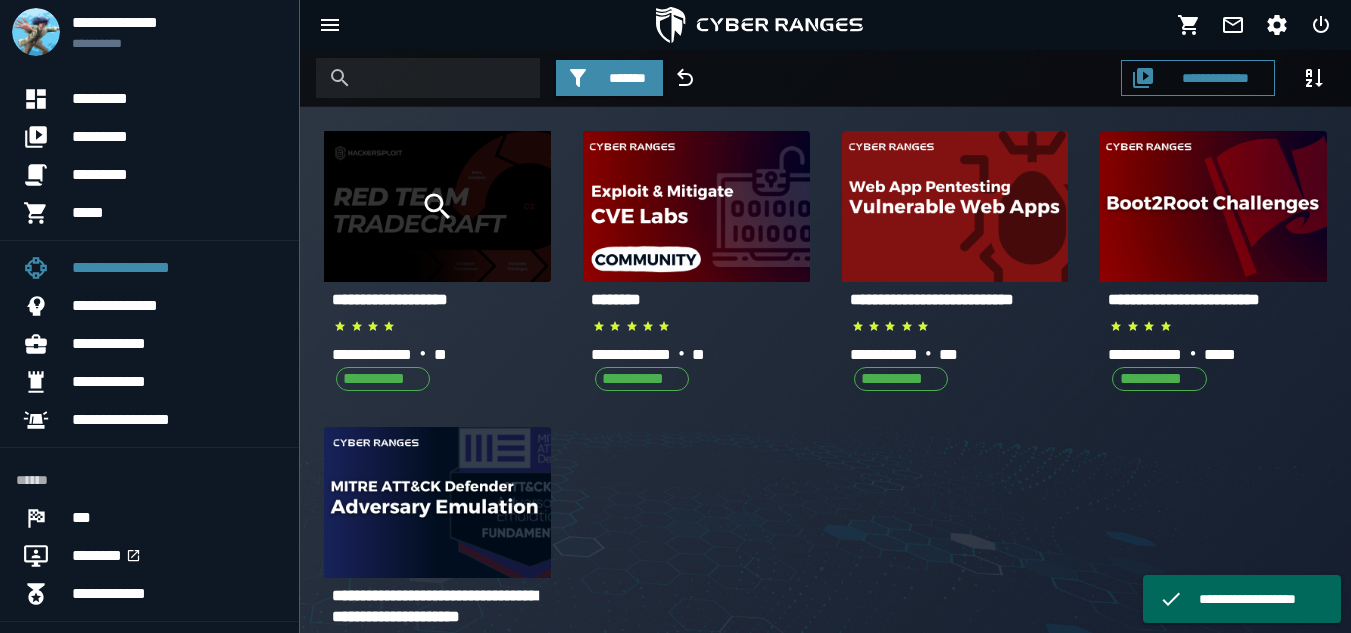 click 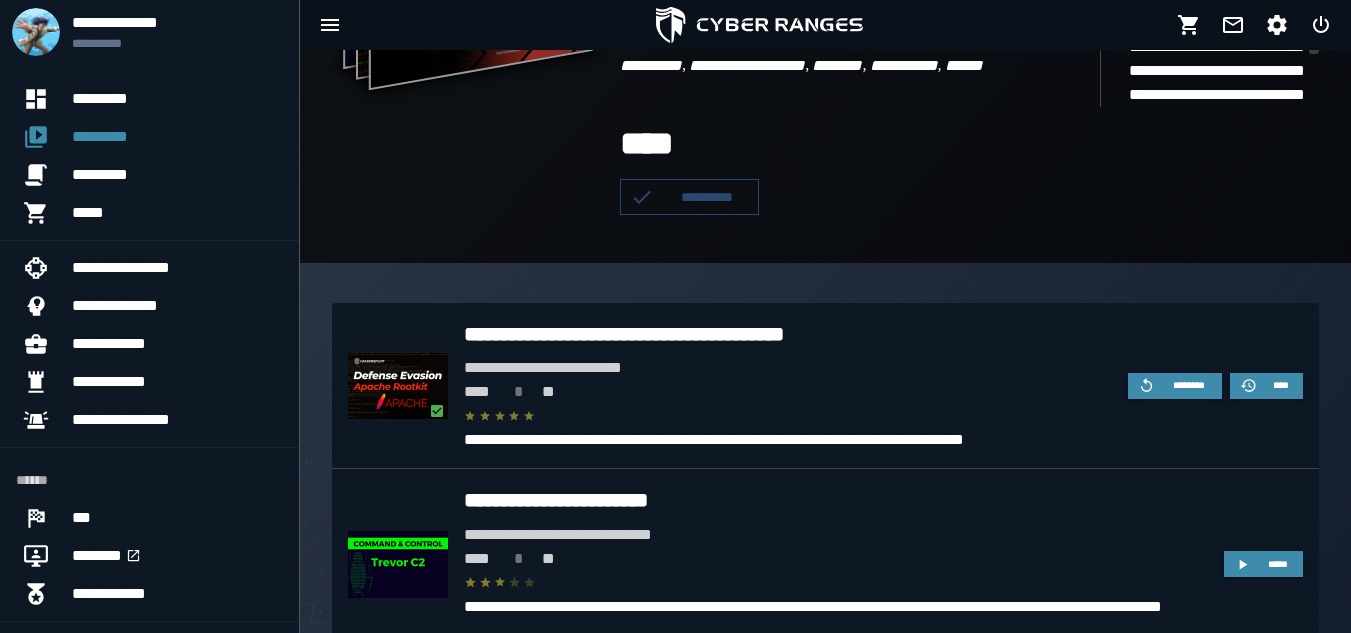 scroll, scrollTop: 300, scrollLeft: 0, axis: vertical 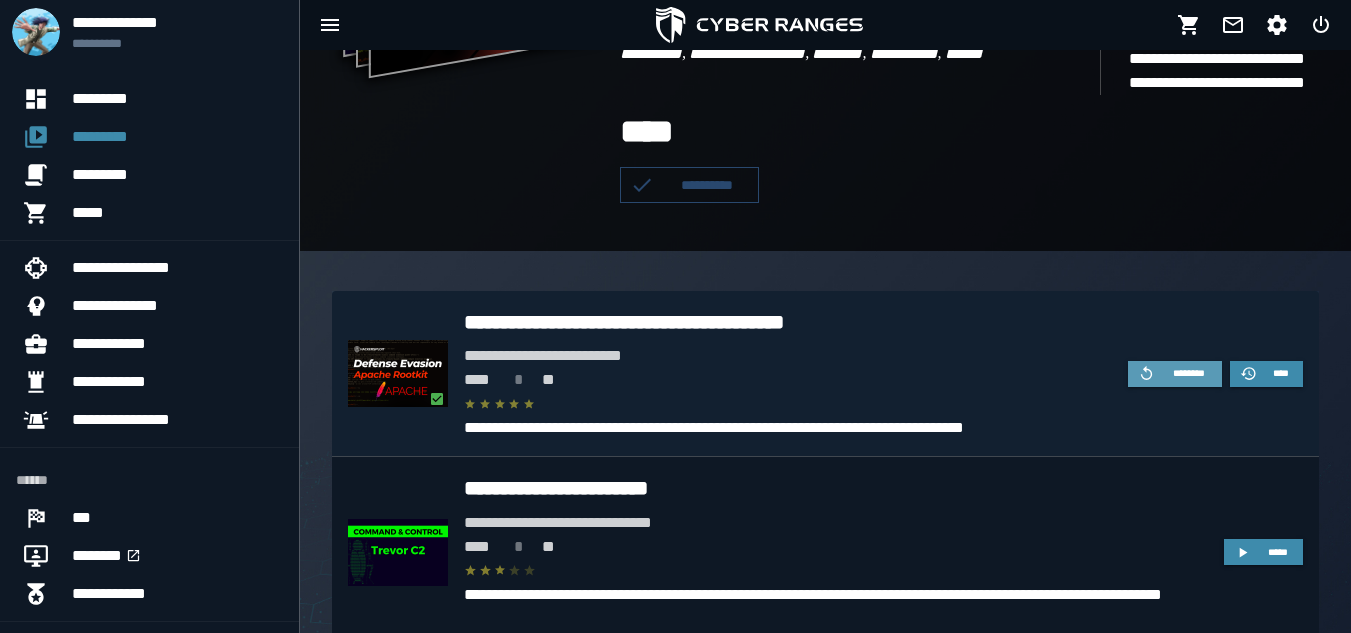 click on "********" at bounding box center (1189, 373) 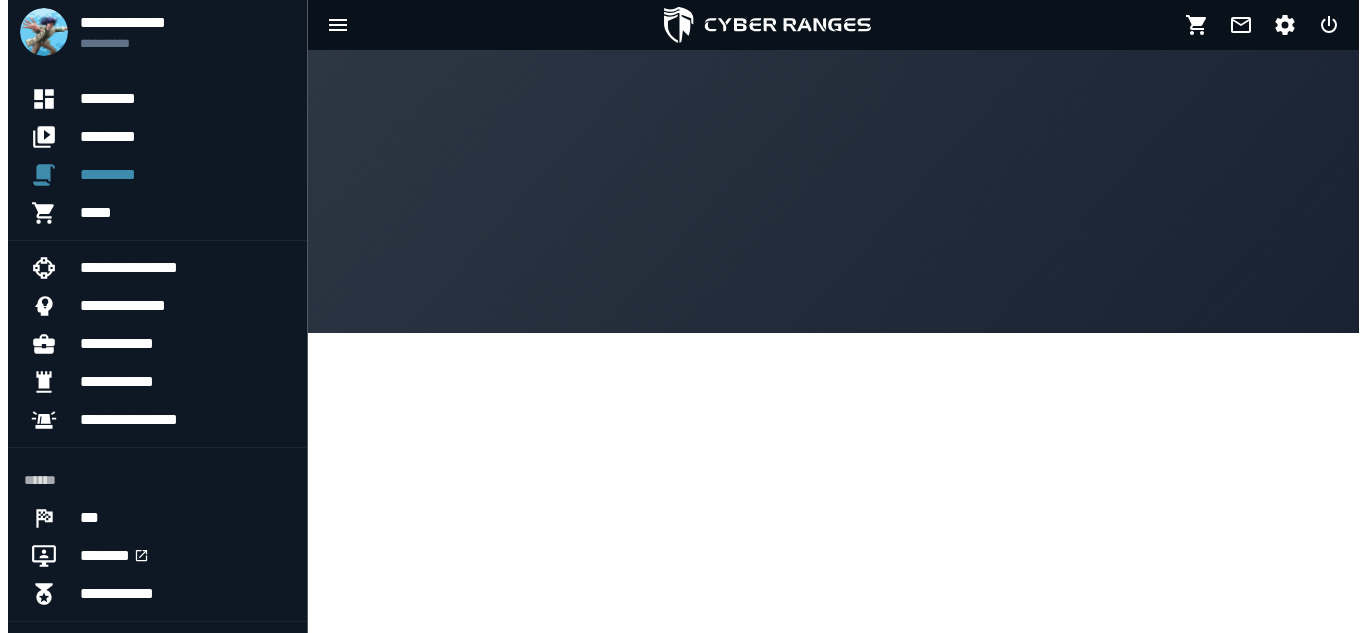 scroll, scrollTop: 0, scrollLeft: 0, axis: both 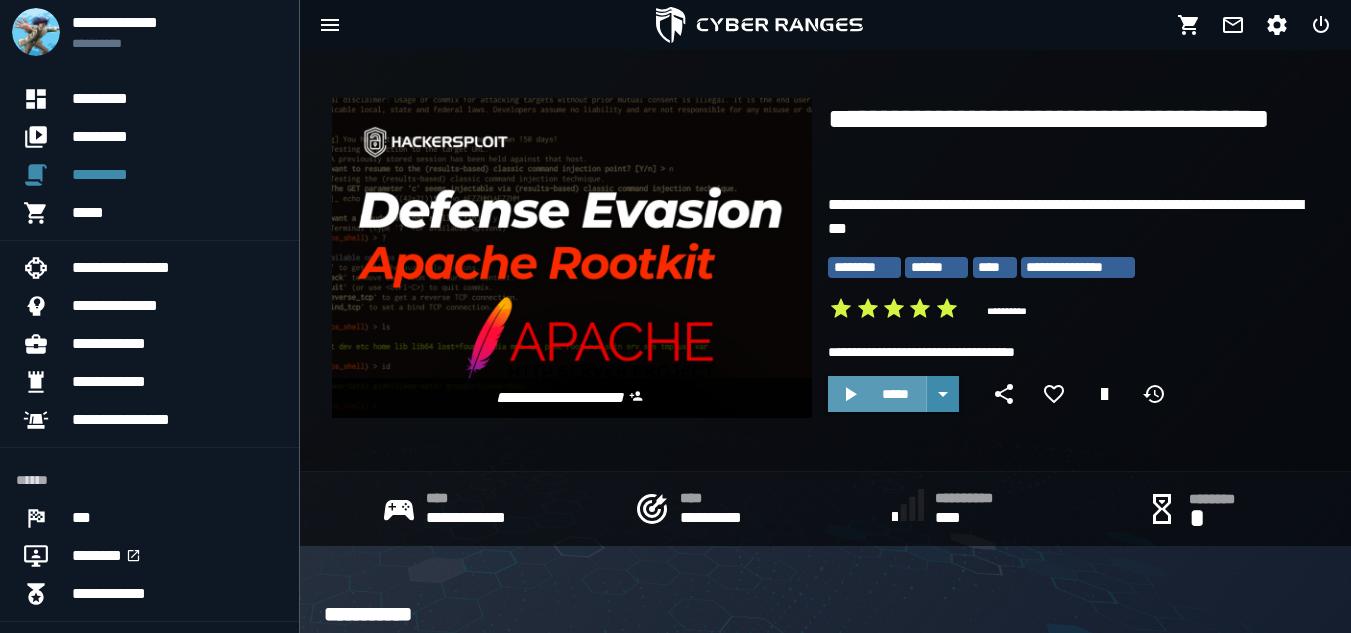 click on "*****" at bounding box center (895, 394) 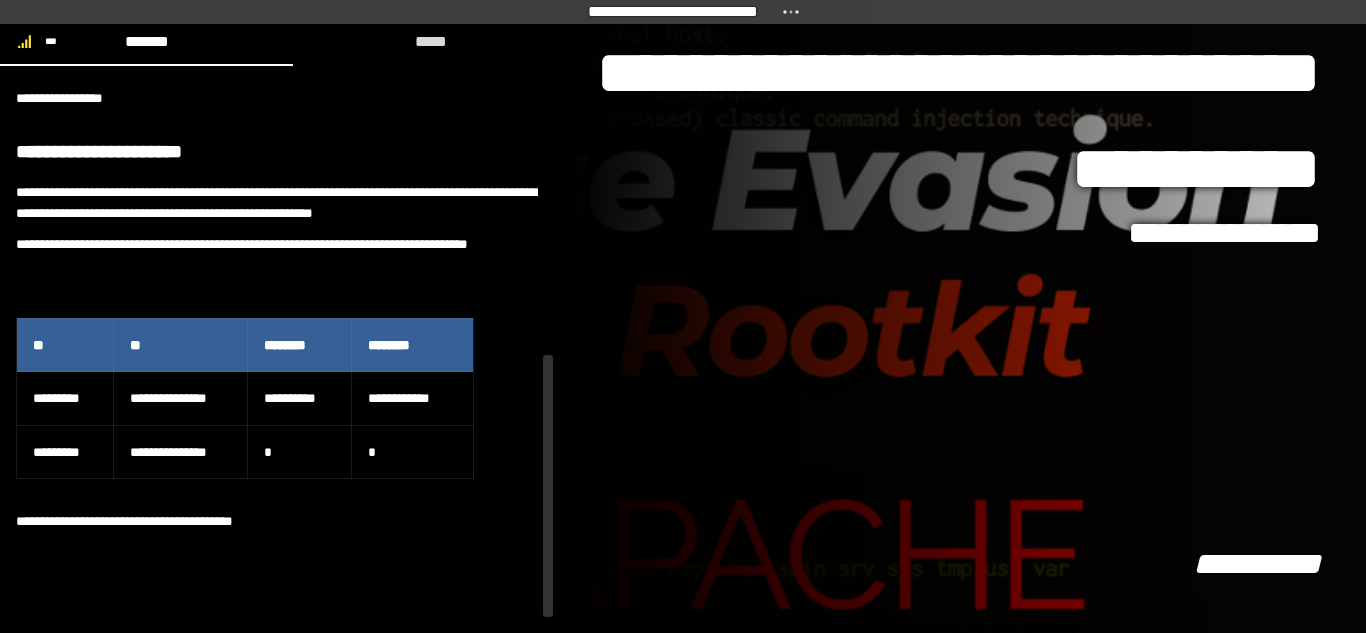 scroll, scrollTop: 558, scrollLeft: 0, axis: vertical 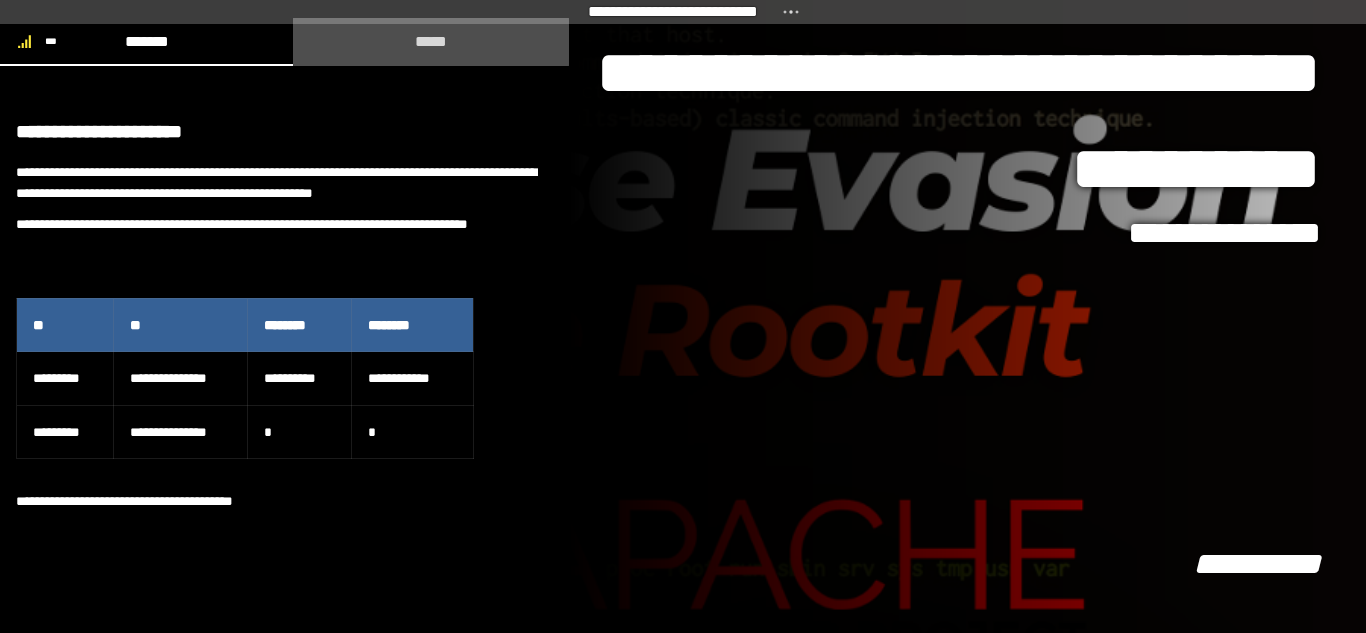 click on "*****" at bounding box center [431, 41] 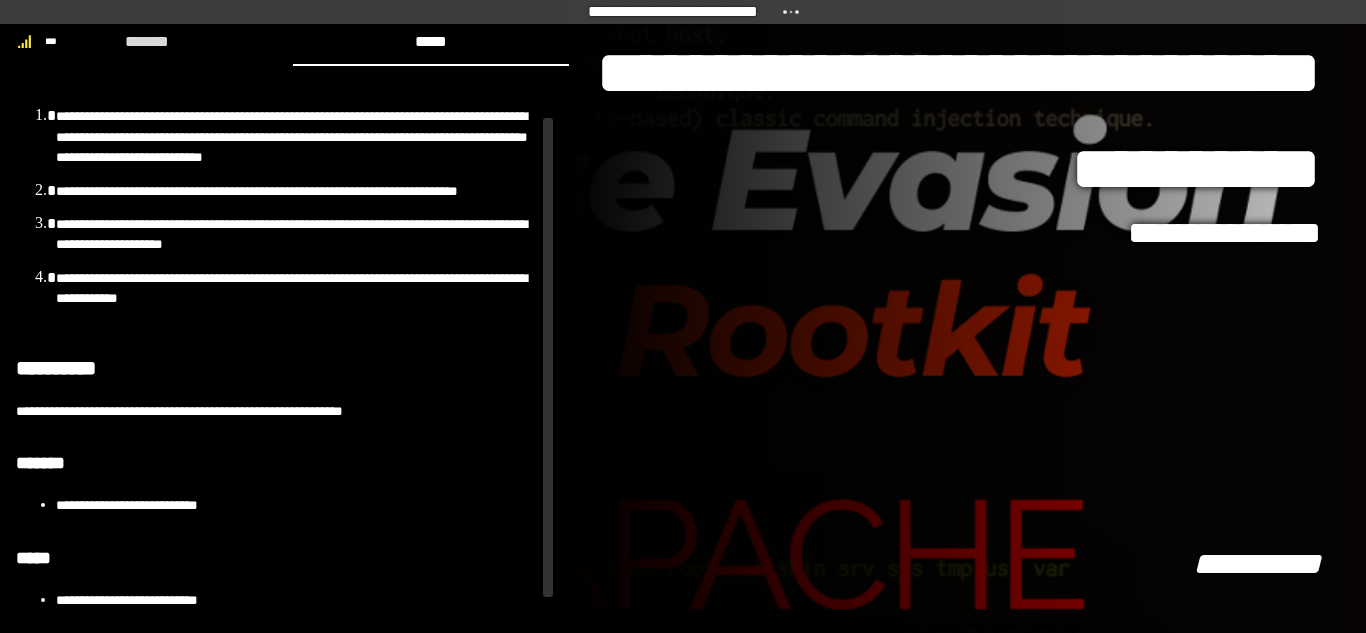 scroll, scrollTop: 0, scrollLeft: 0, axis: both 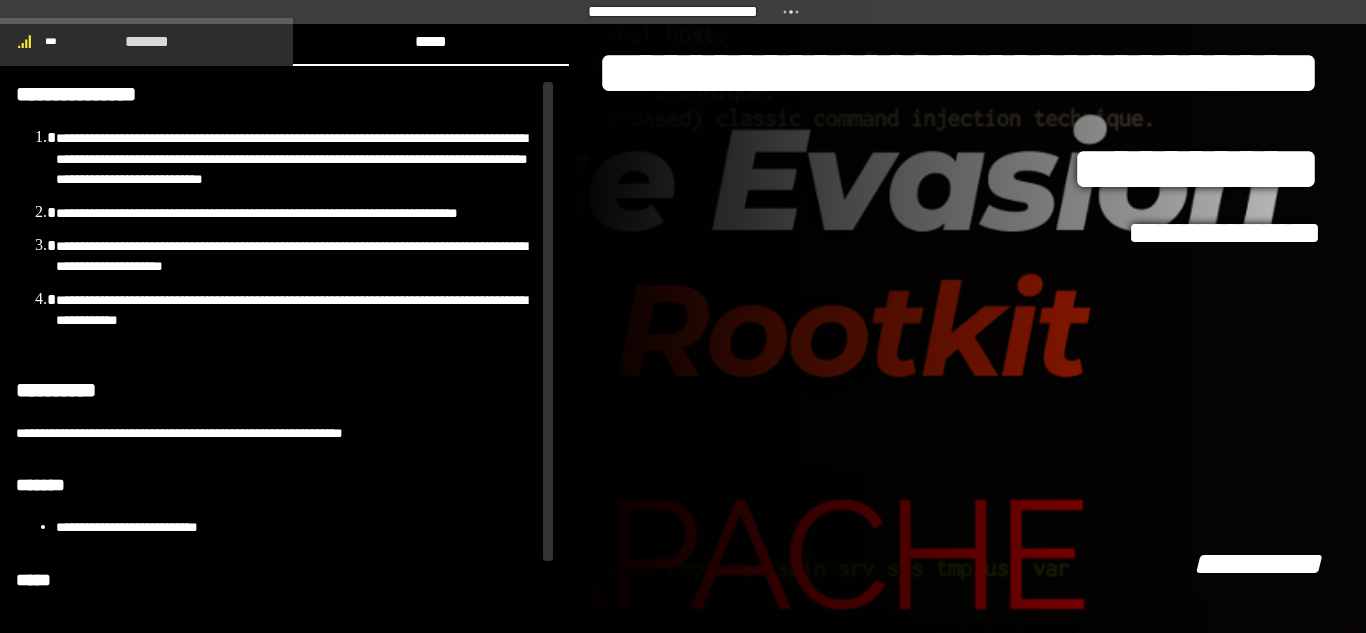 click on "*******" at bounding box center (146, 41) 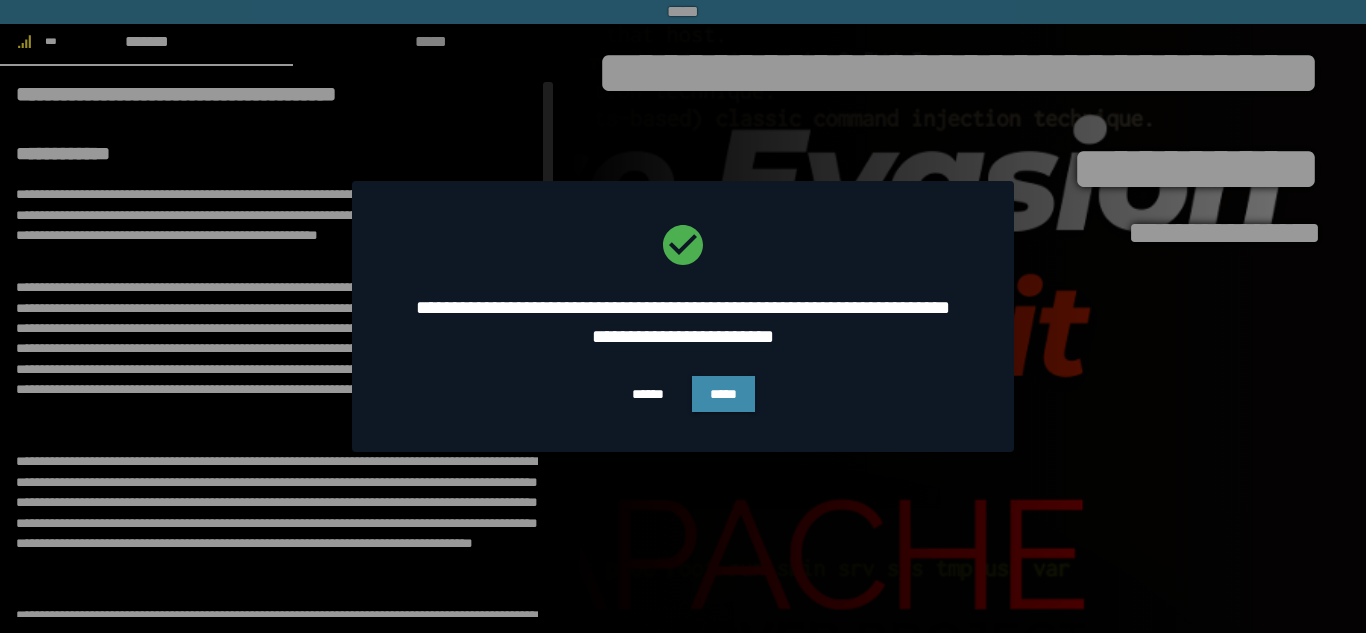 scroll, scrollTop: 0, scrollLeft: 0, axis: both 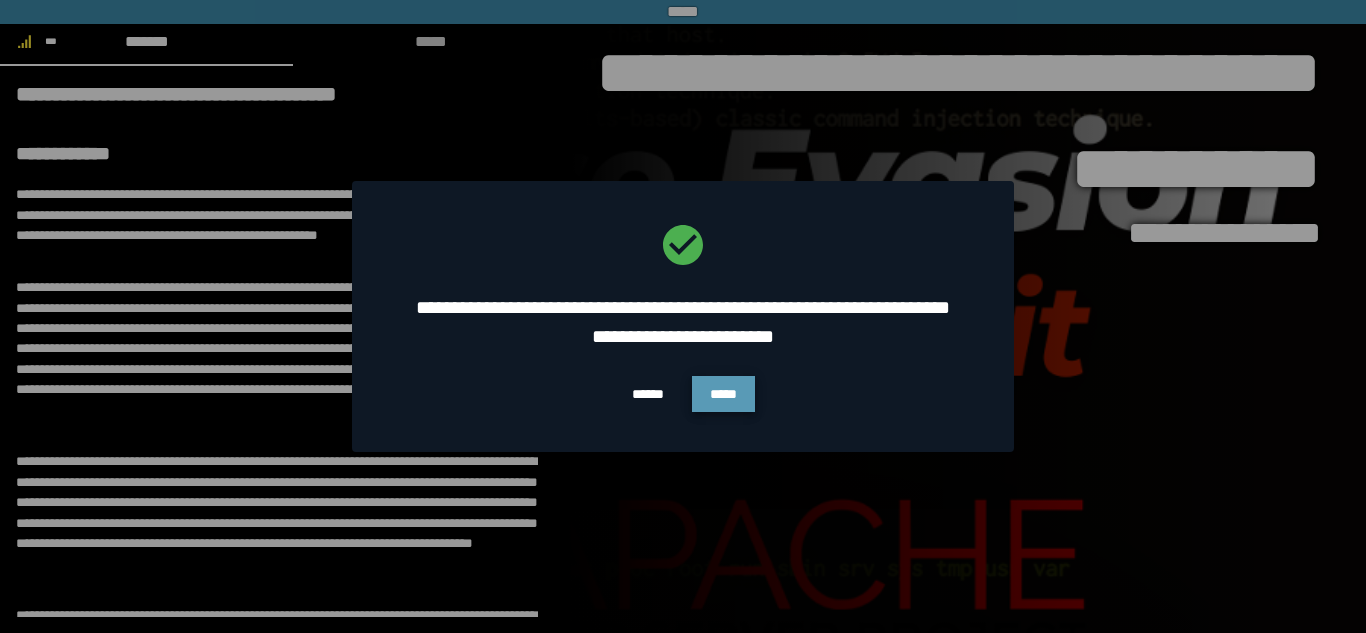 click on "*****" at bounding box center (723, 394) 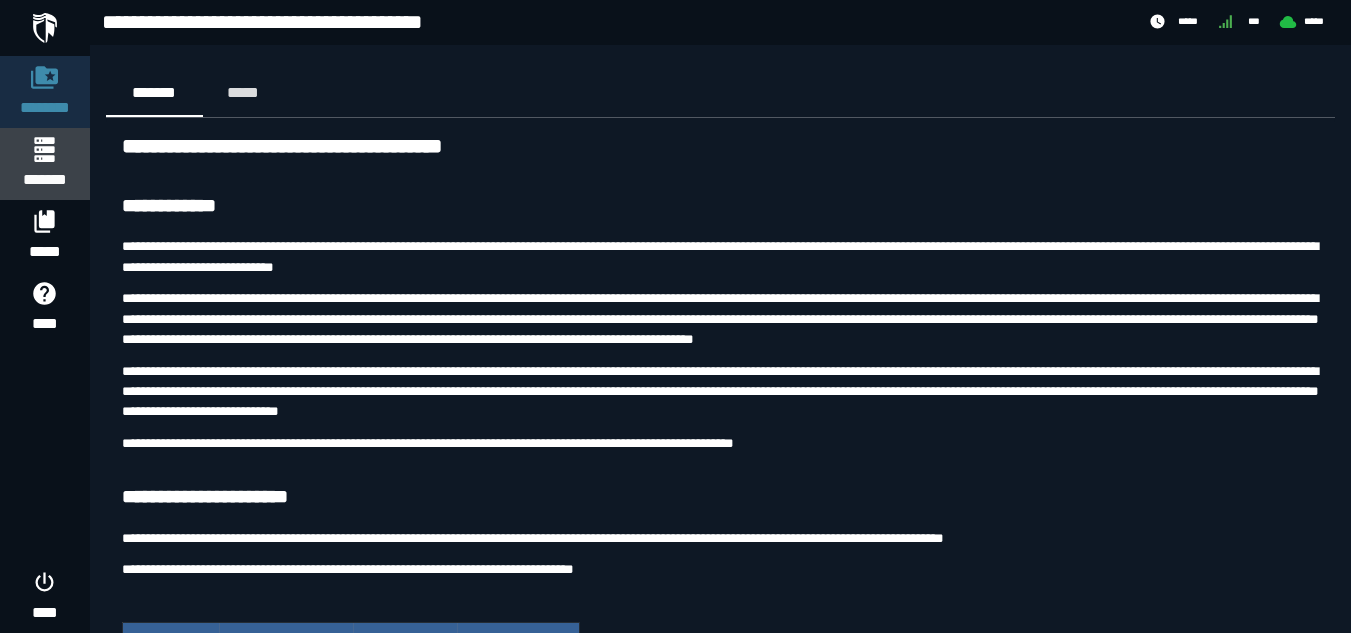 click 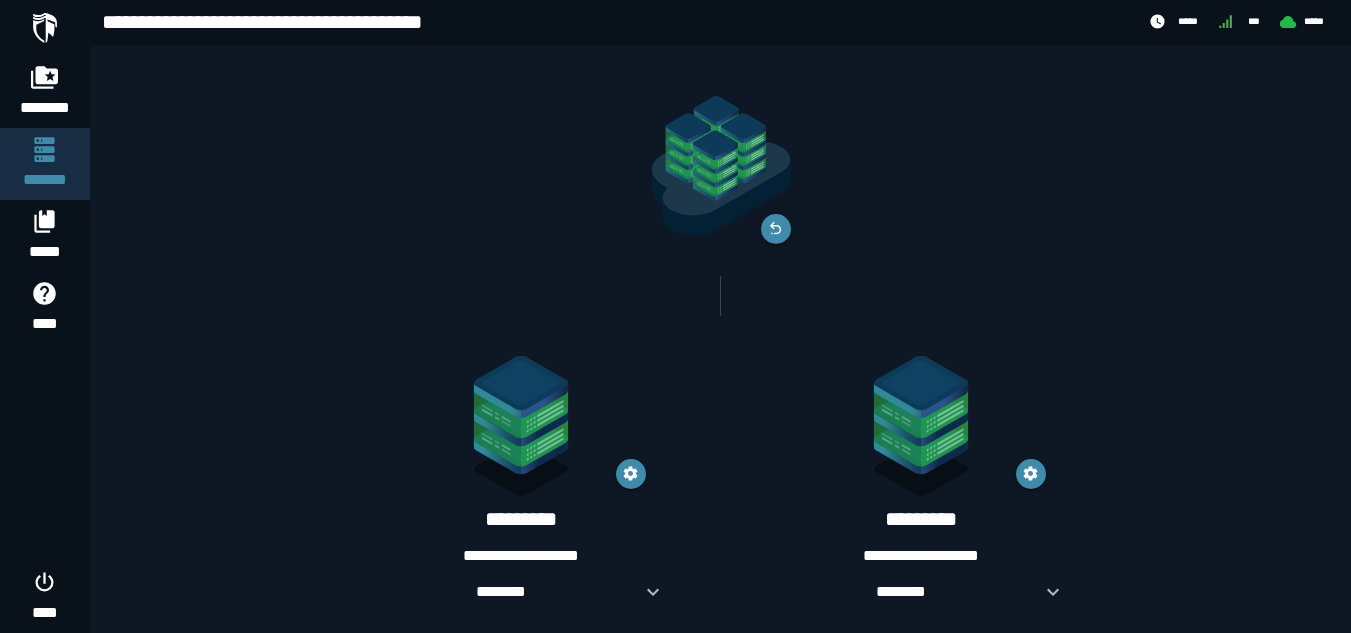 scroll, scrollTop: 58, scrollLeft: 0, axis: vertical 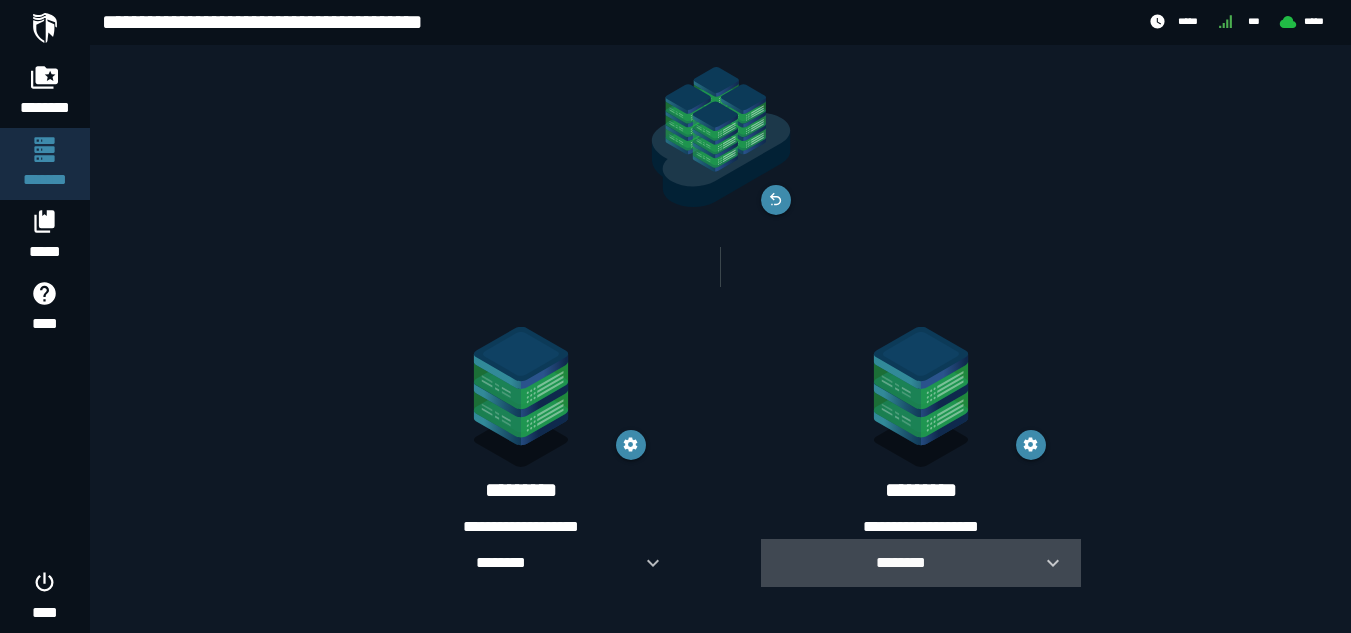 click 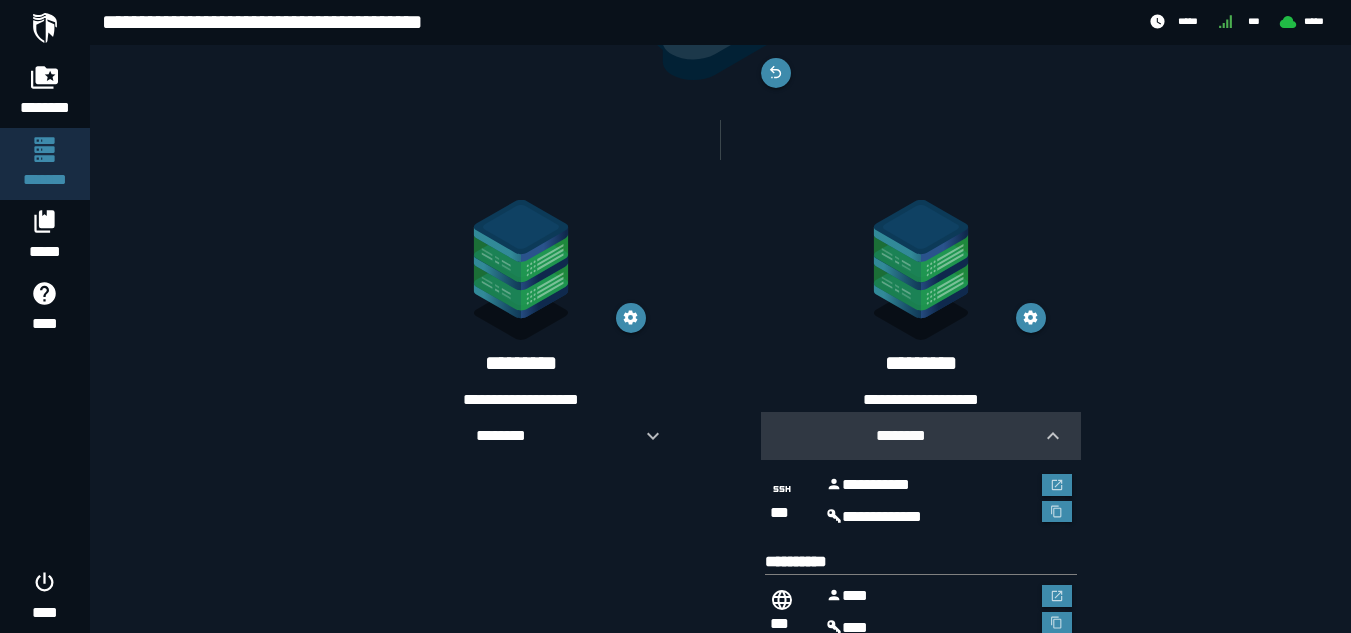scroll, scrollTop: 348, scrollLeft: 0, axis: vertical 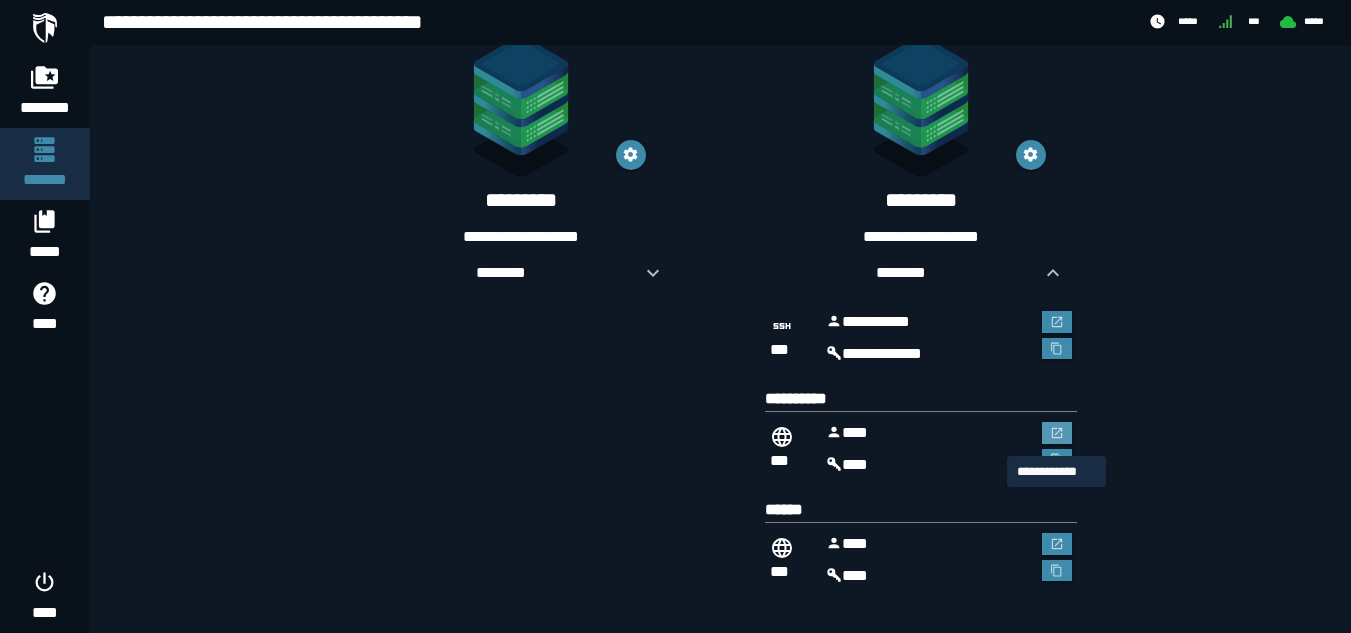 click 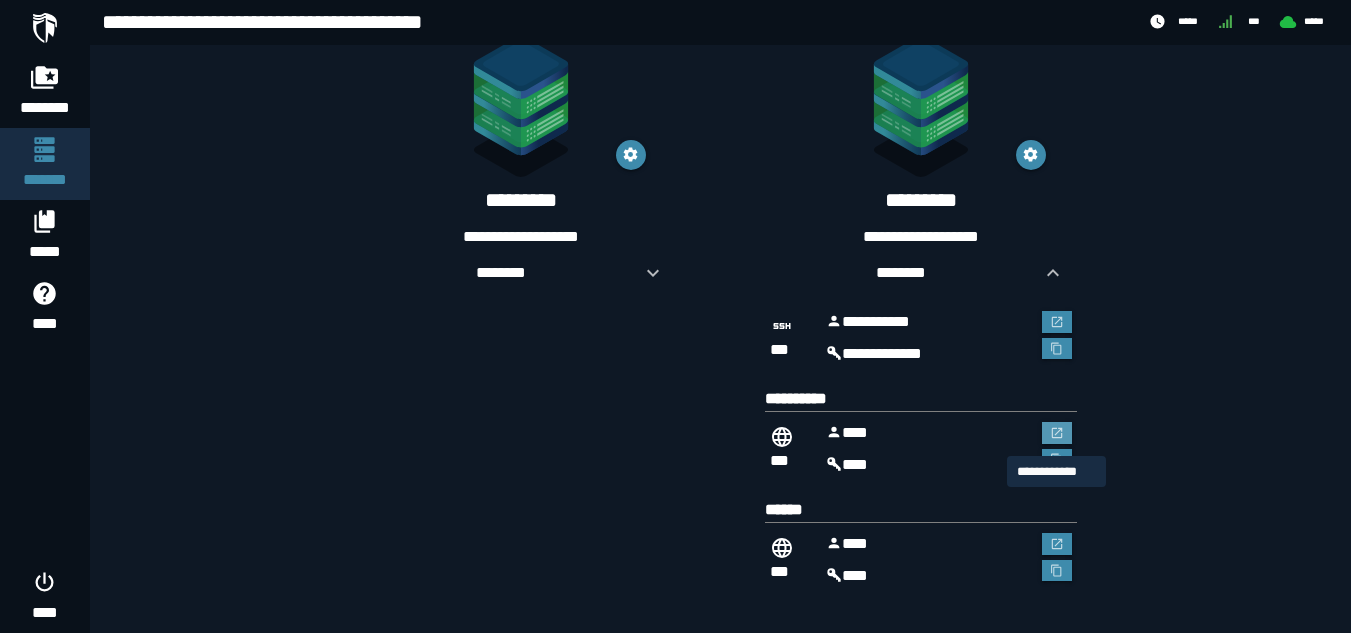 scroll, scrollTop: 0, scrollLeft: 0, axis: both 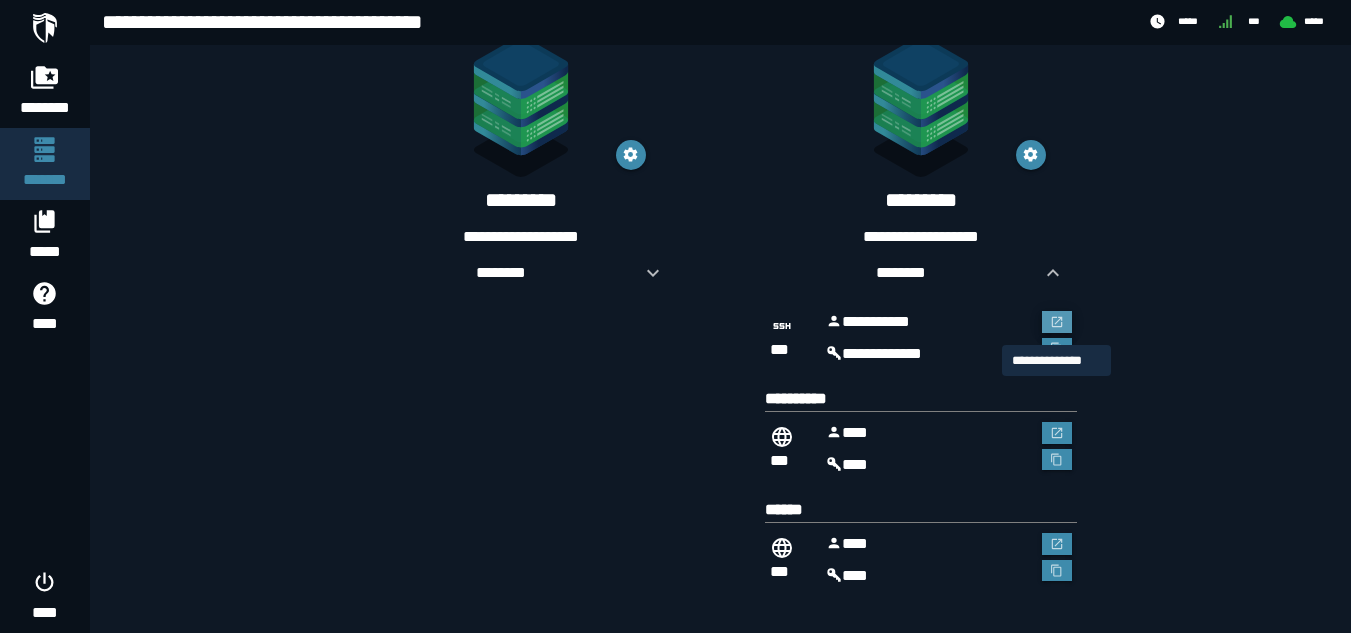 click 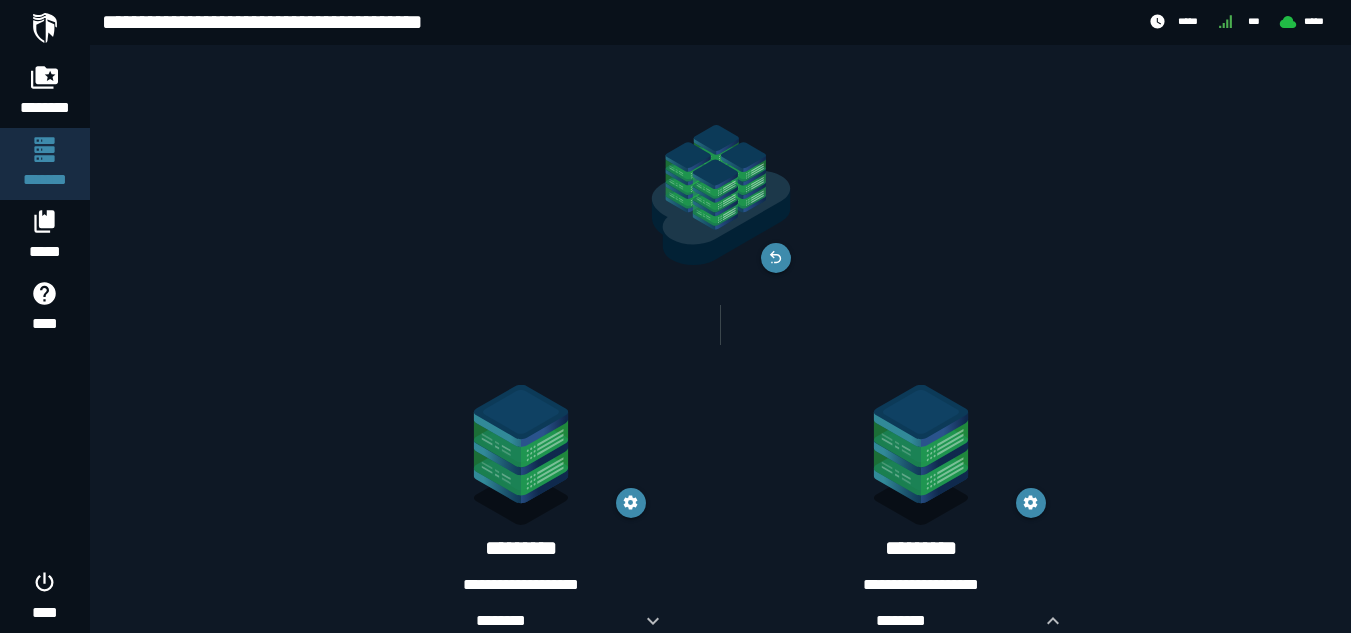 scroll, scrollTop: 348, scrollLeft: 0, axis: vertical 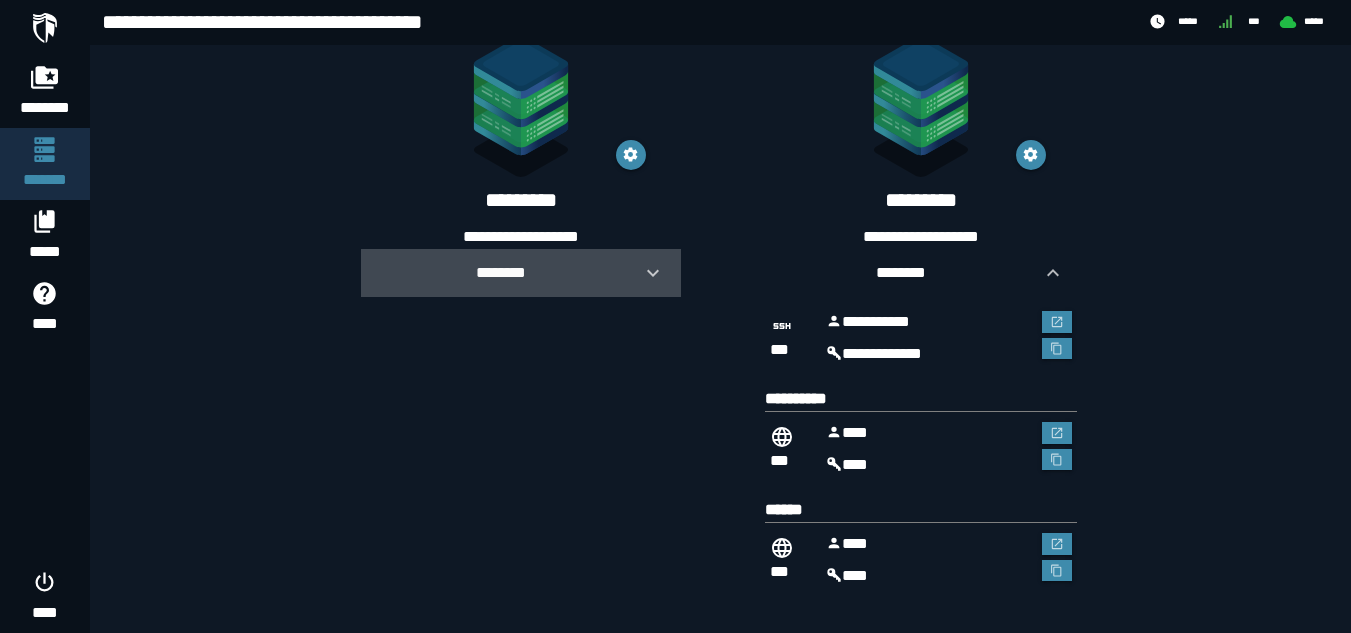 click 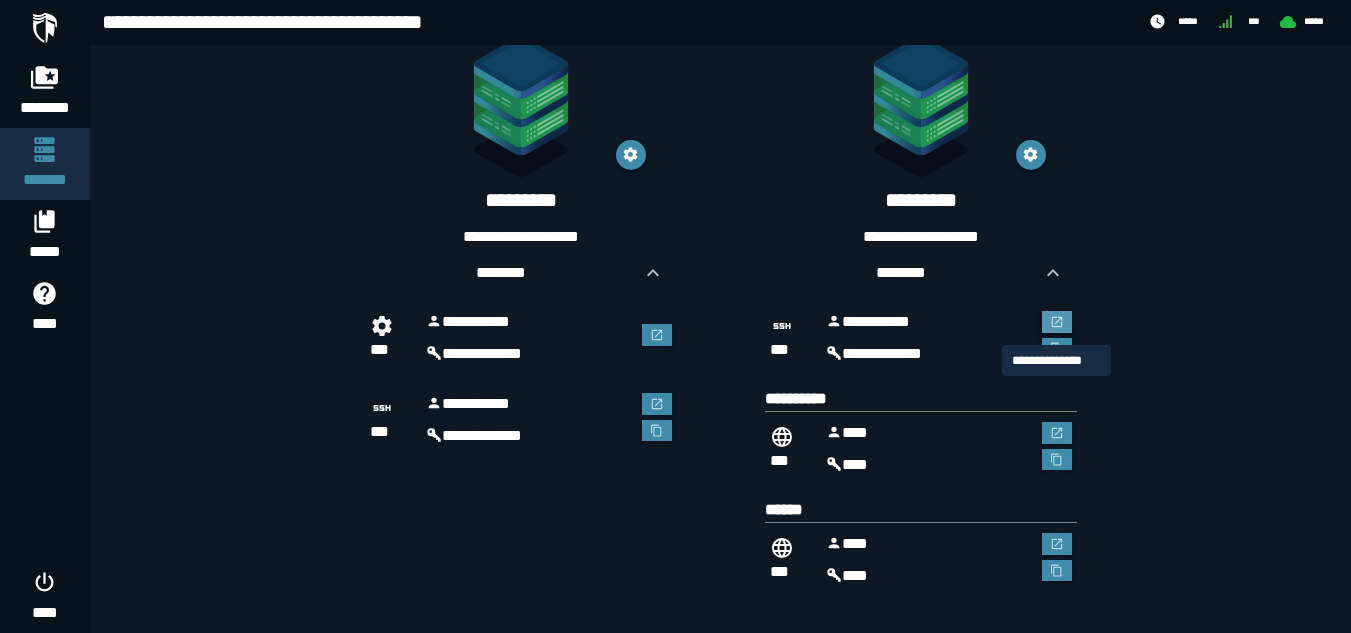 click 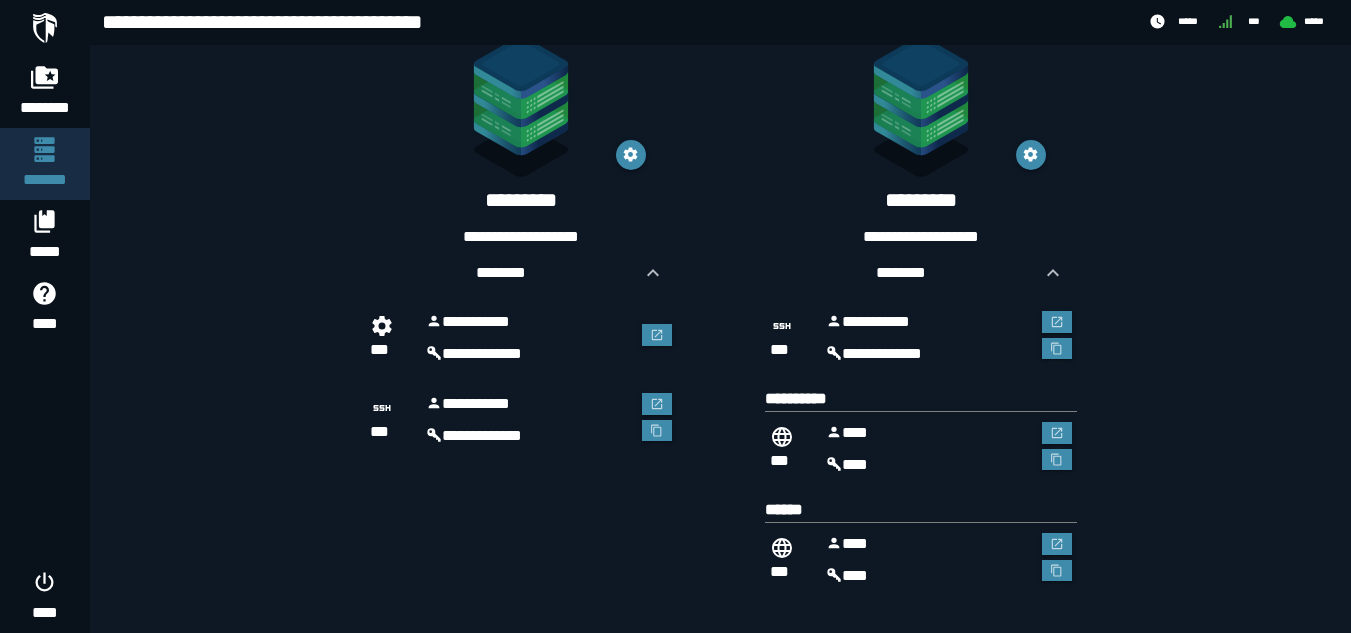 scroll, scrollTop: 362, scrollLeft: 0, axis: vertical 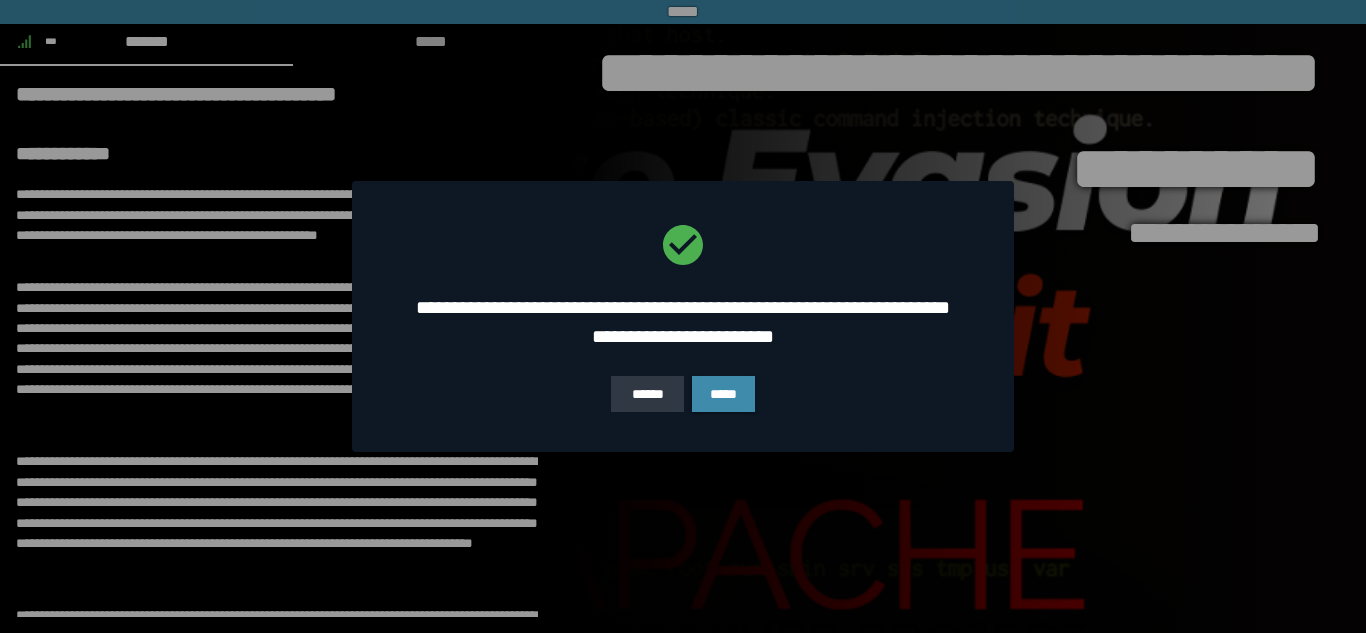 click on "******" at bounding box center (647, 394) 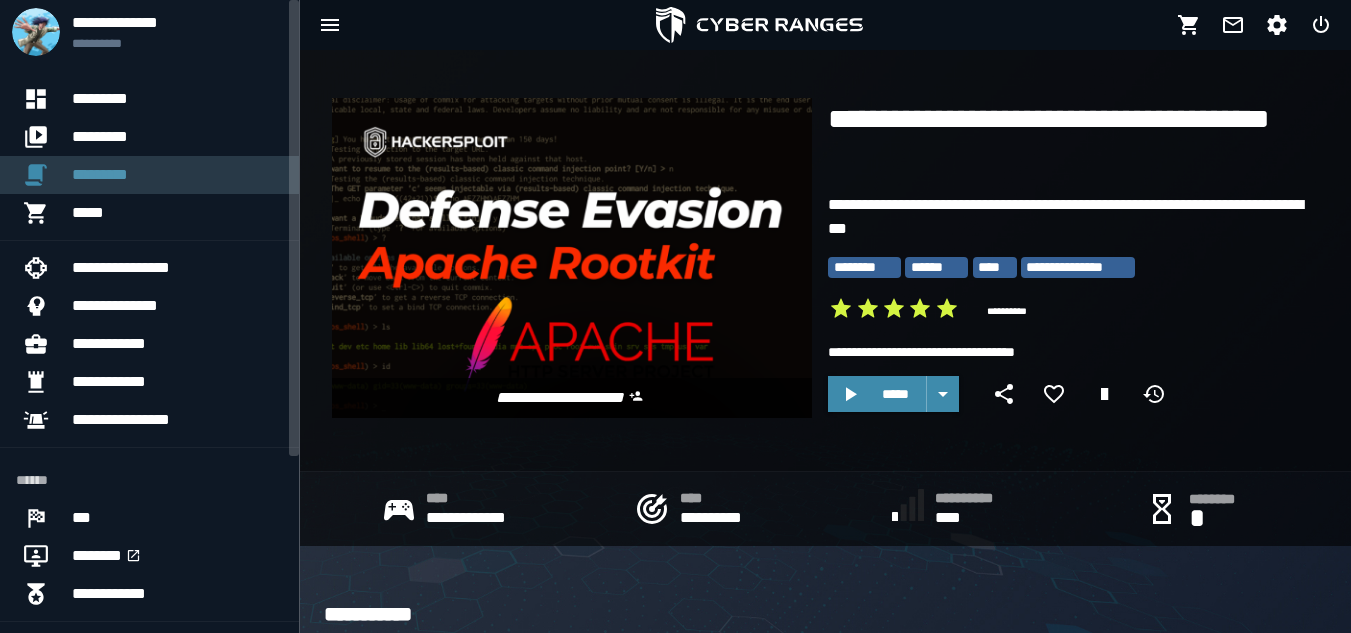 click on "*********" at bounding box center (177, 175) 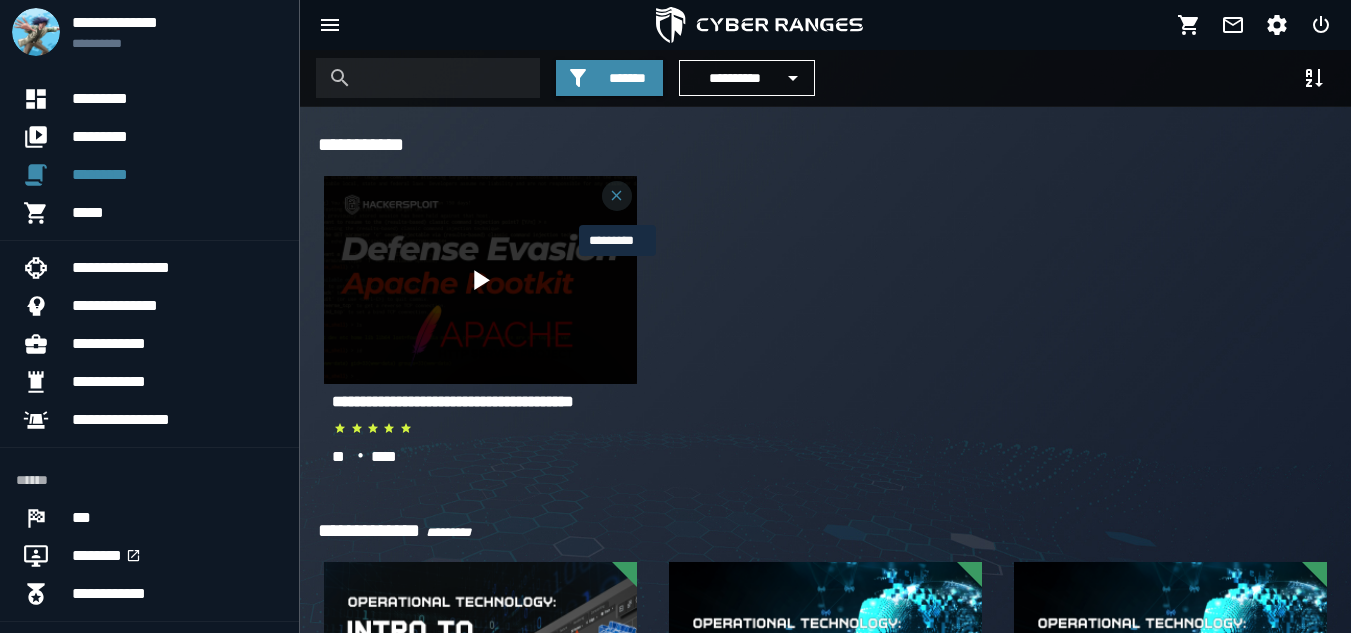 click 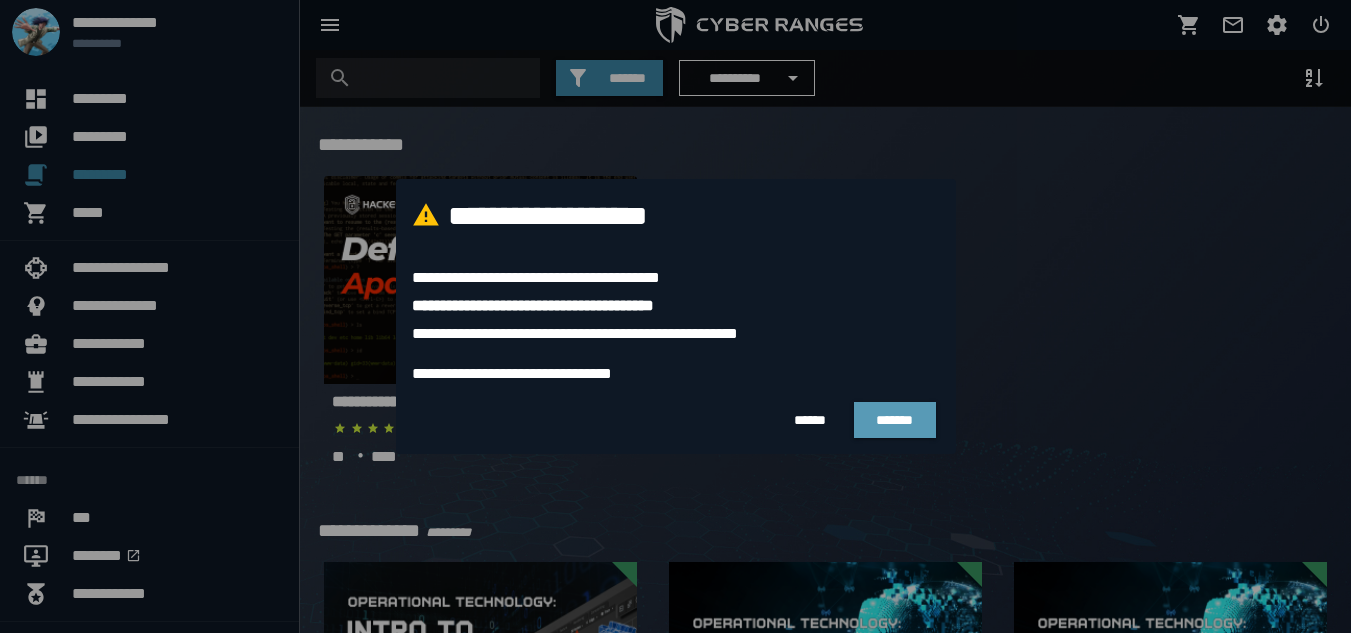 click on "*******" at bounding box center [894, 420] 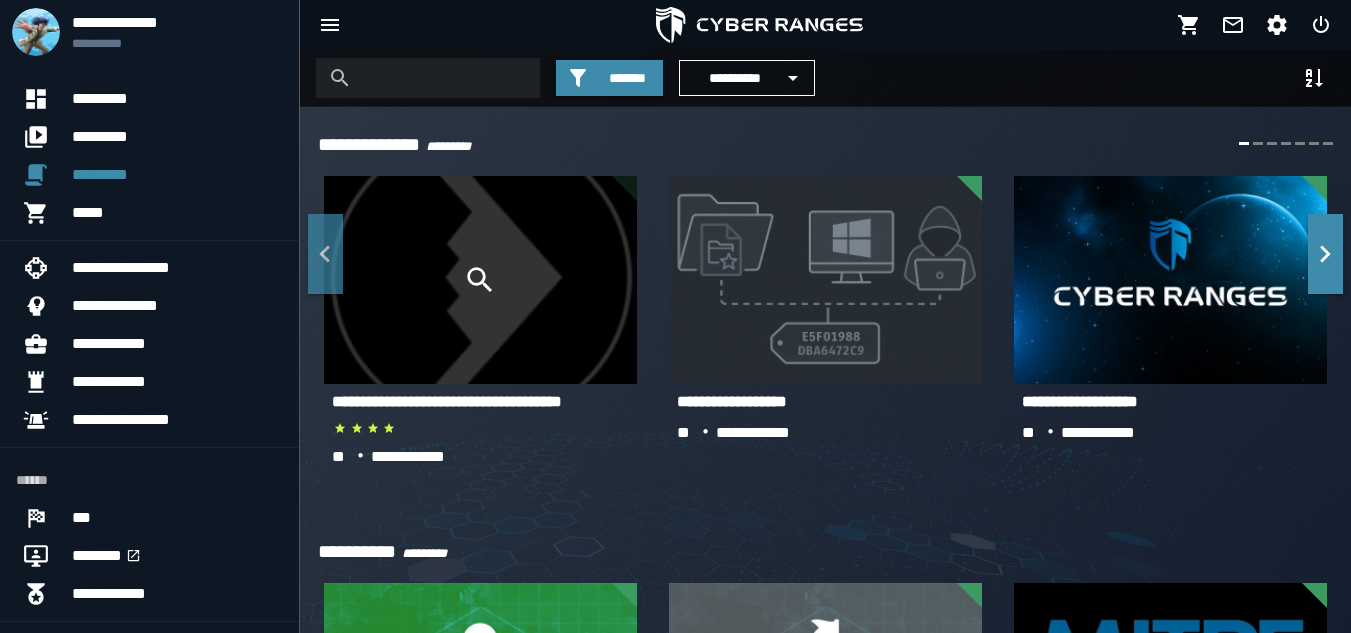 click 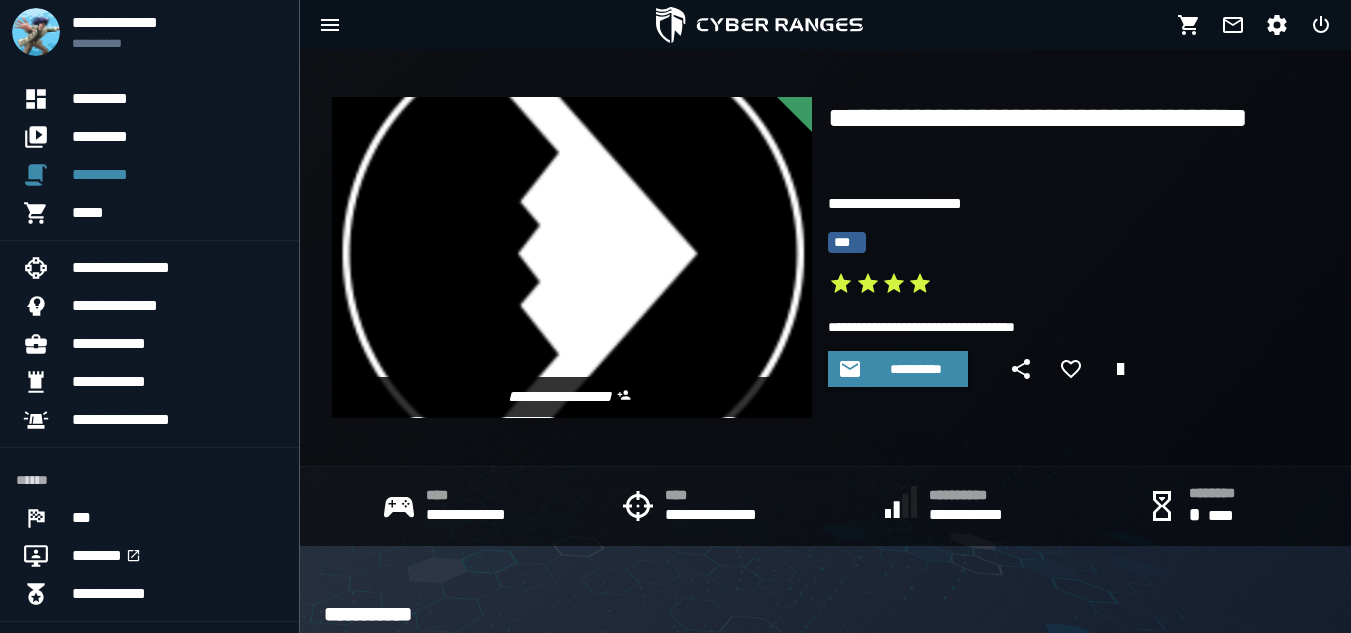 scroll, scrollTop: 0, scrollLeft: 0, axis: both 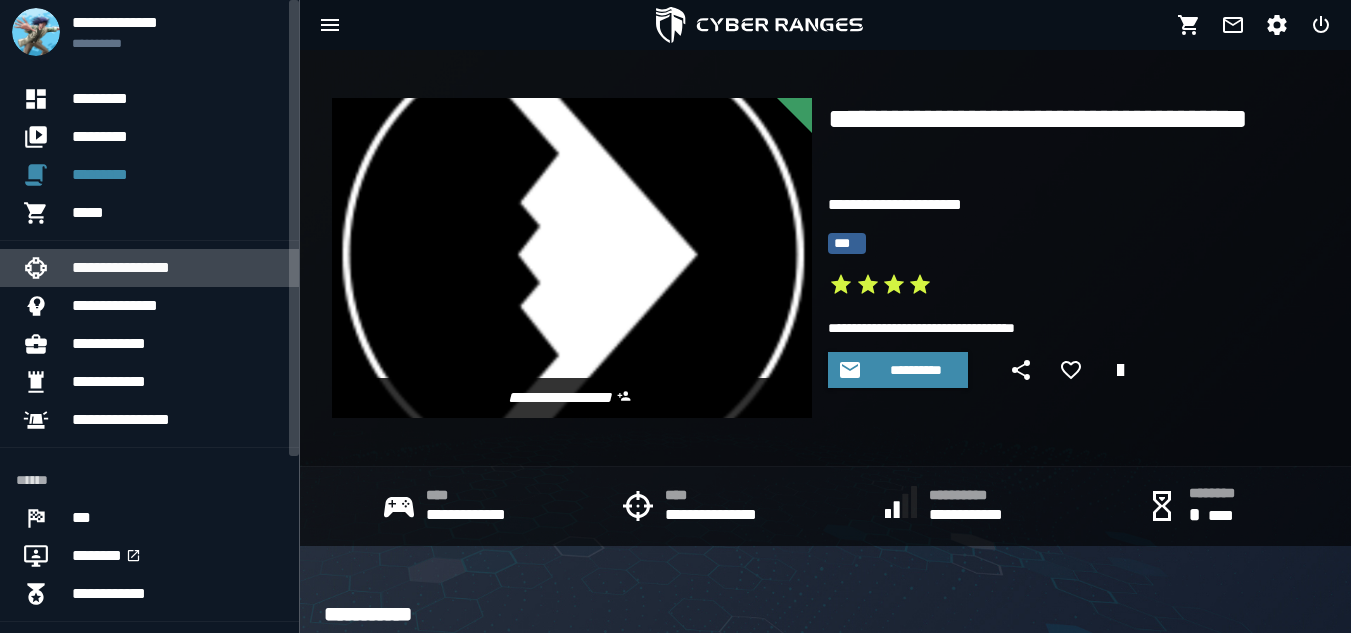 click on "**********" at bounding box center [177, 268] 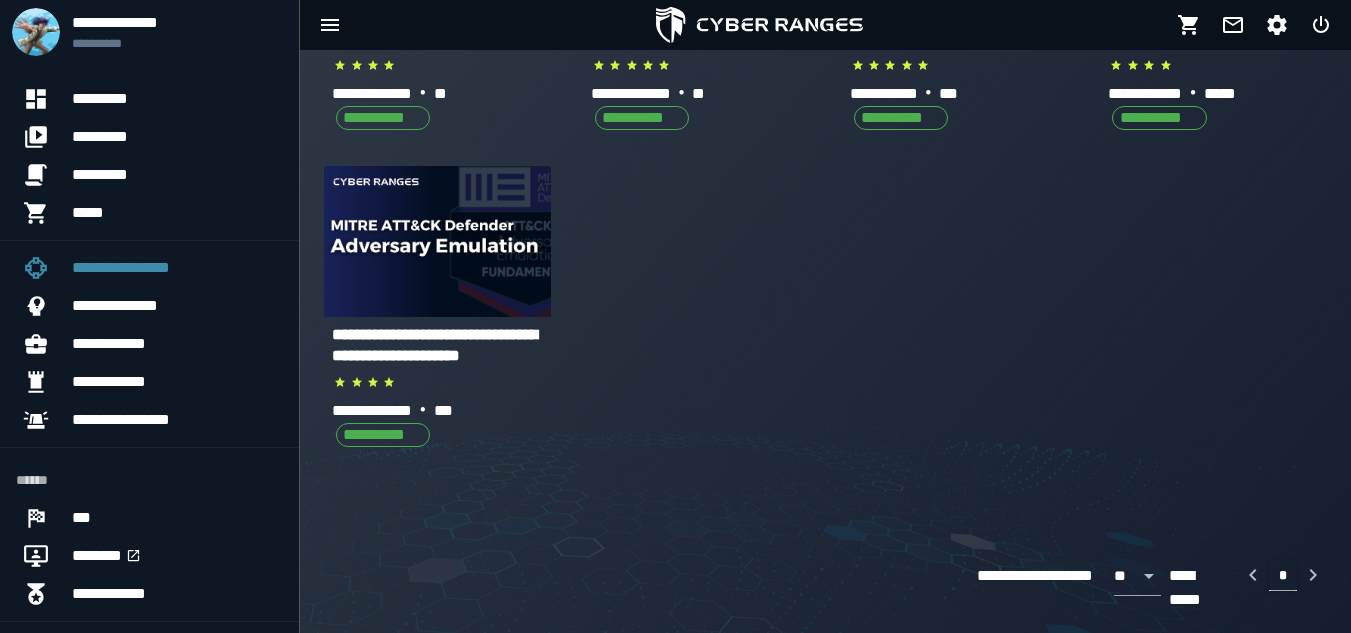 scroll, scrollTop: 276, scrollLeft: 0, axis: vertical 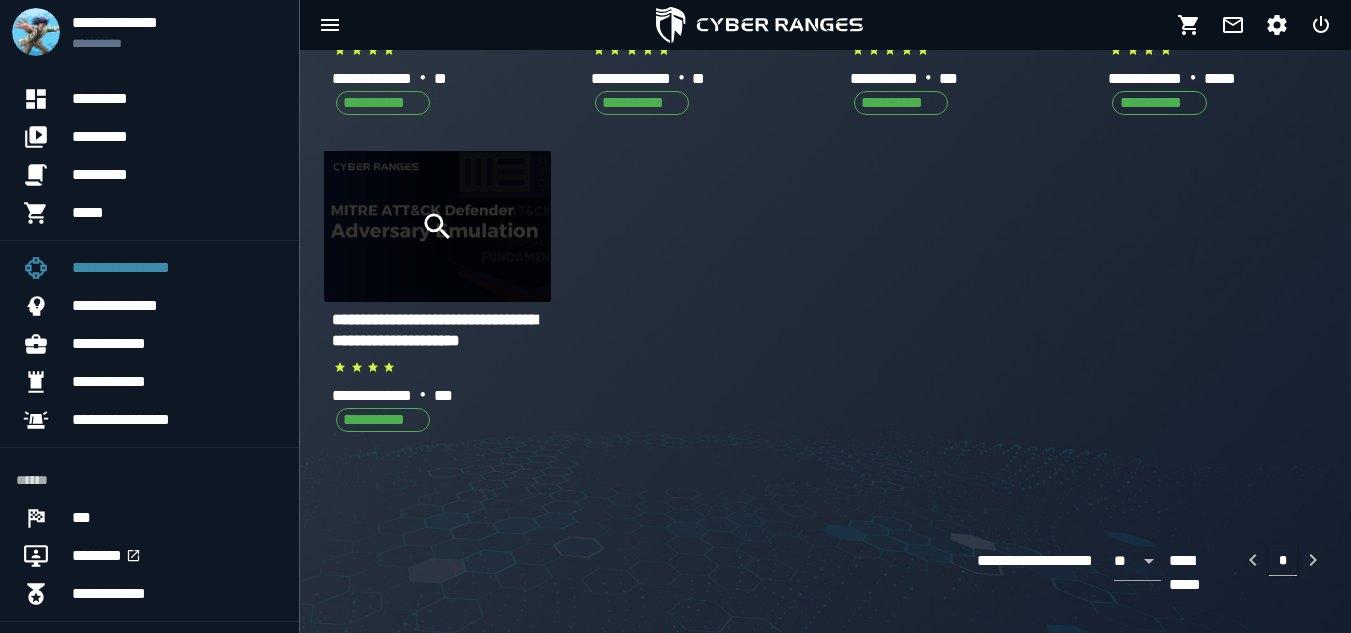 click 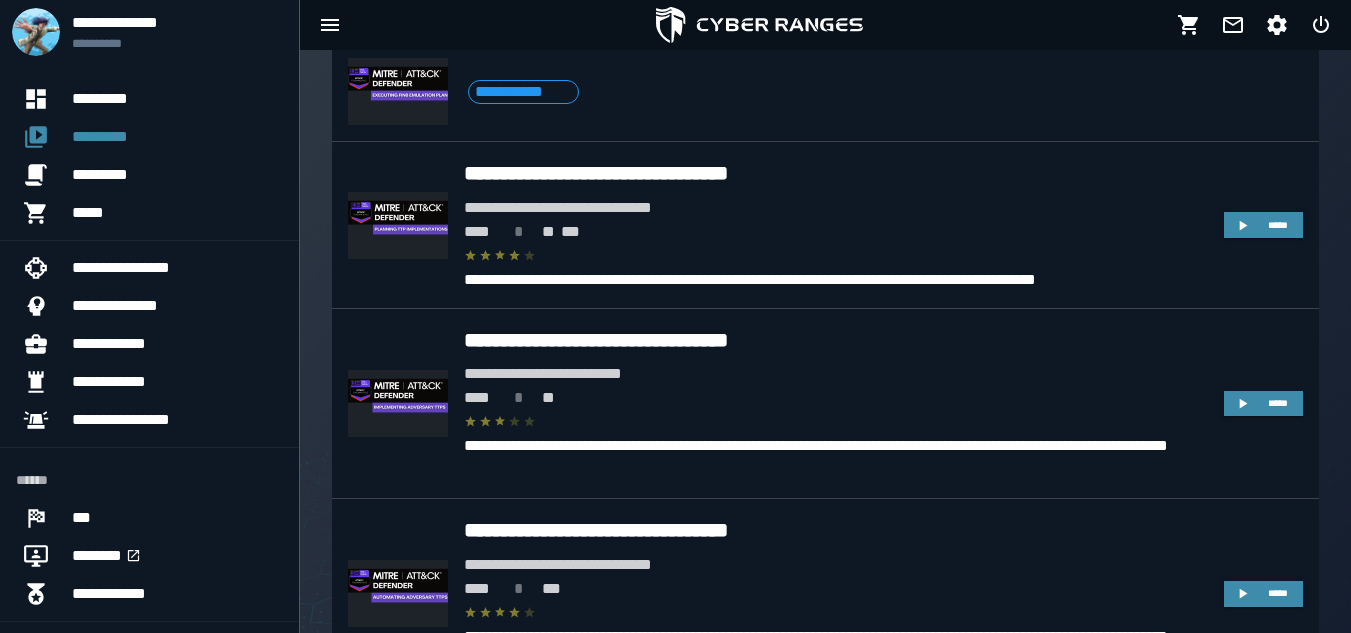 scroll, scrollTop: 885, scrollLeft: 0, axis: vertical 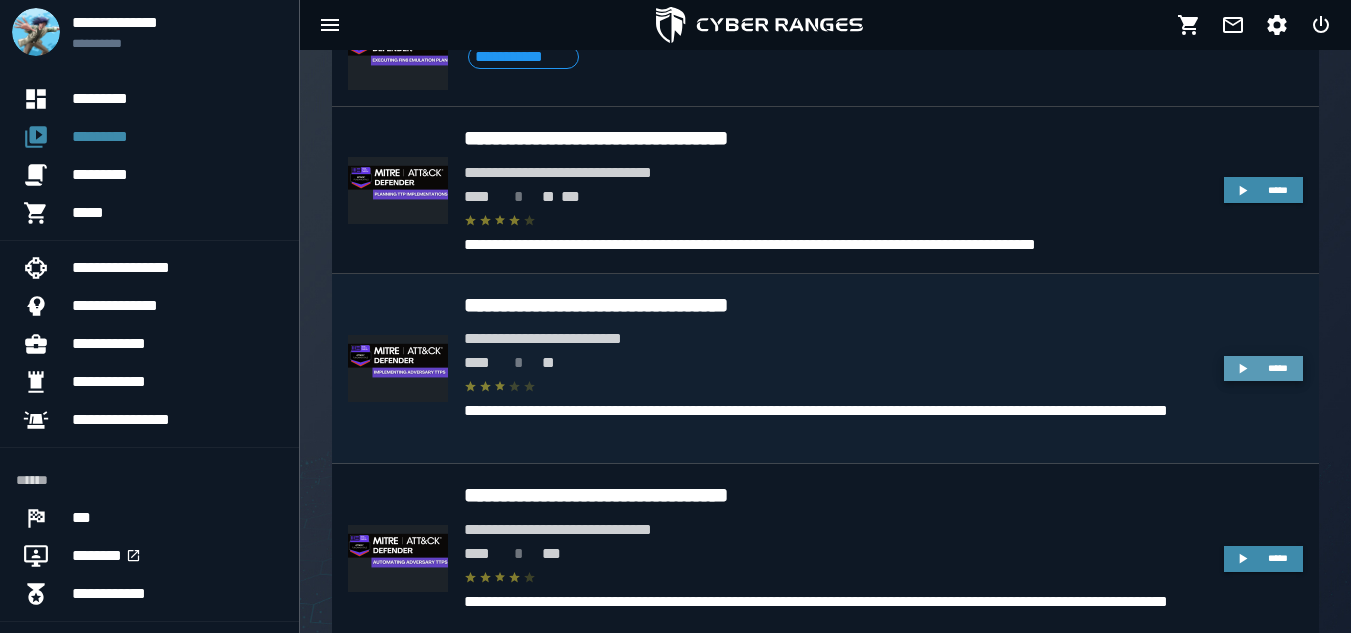 click 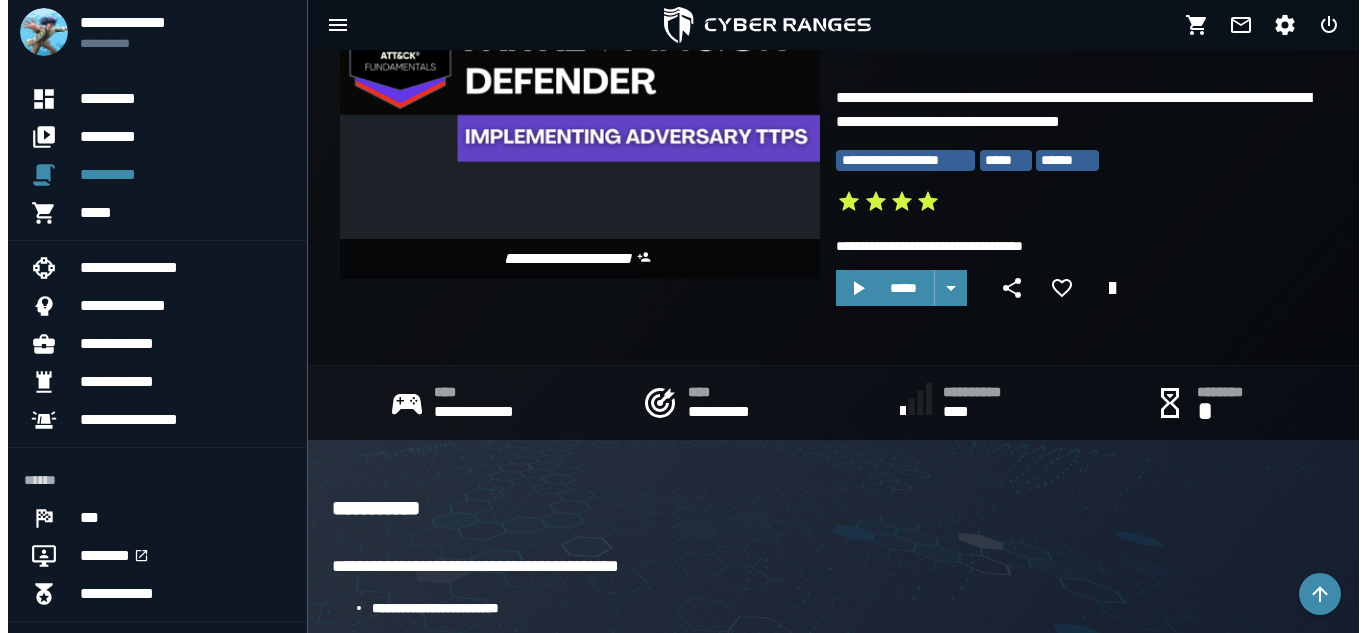 scroll, scrollTop: 0, scrollLeft: 0, axis: both 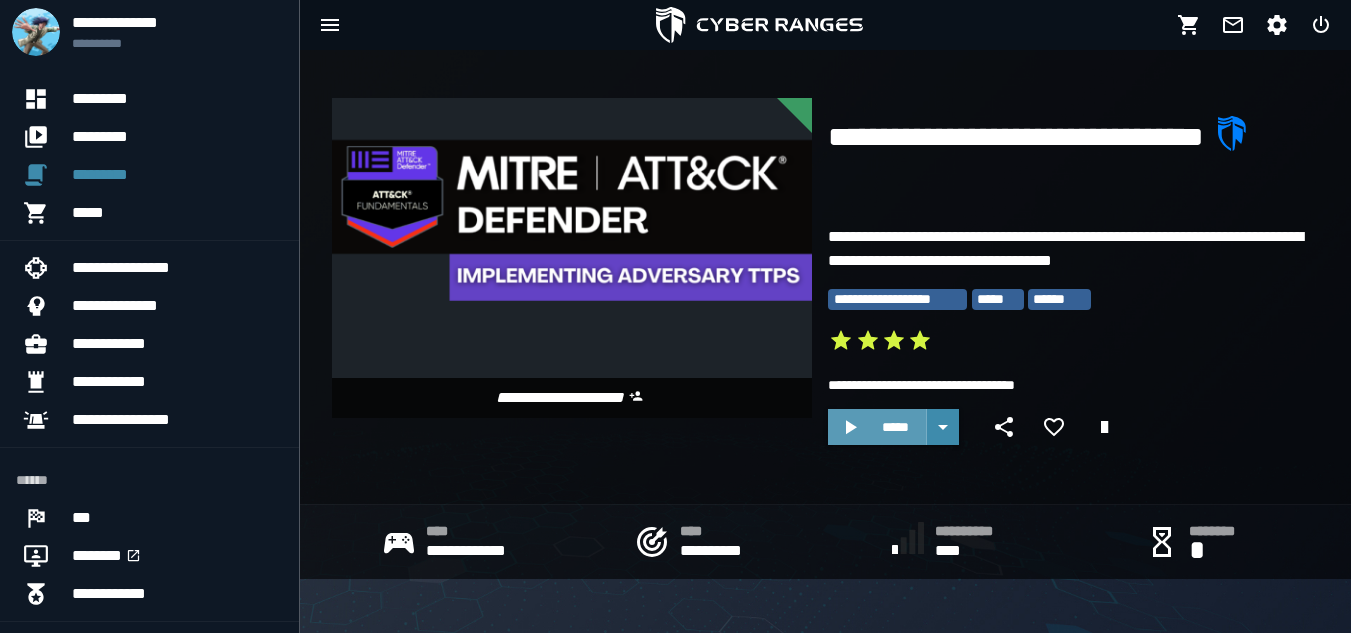 click on "*****" at bounding box center (877, 427) 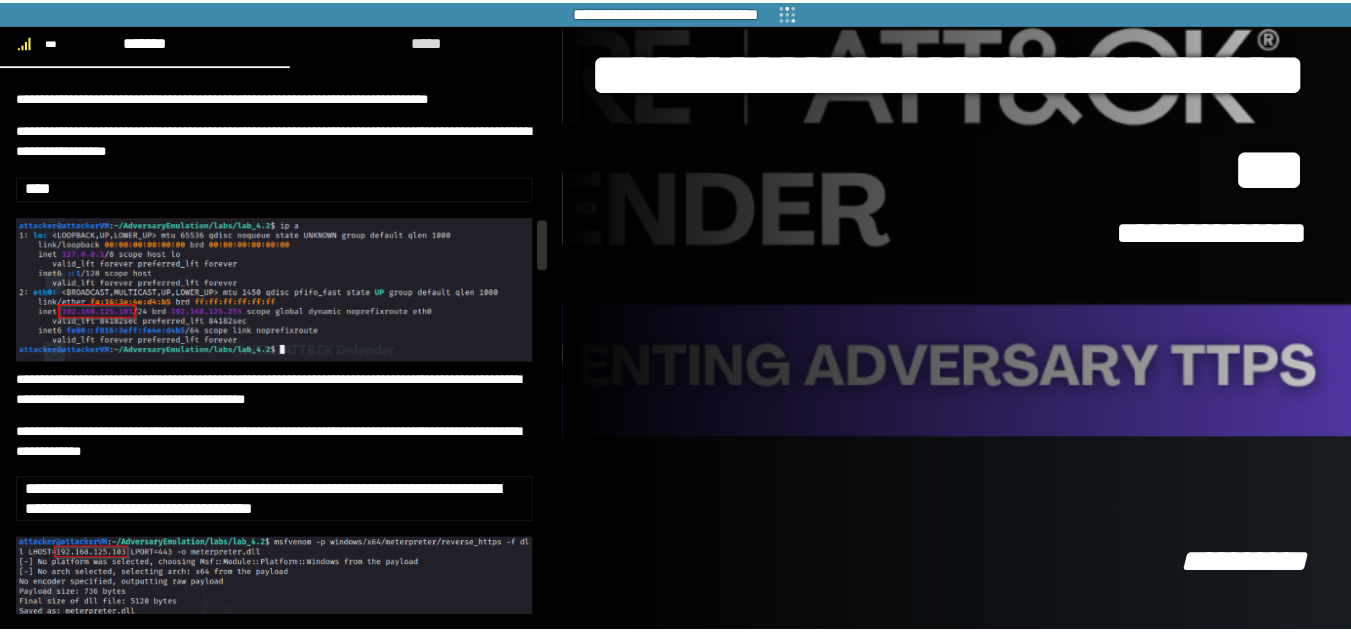 scroll, scrollTop: 3900, scrollLeft: 0, axis: vertical 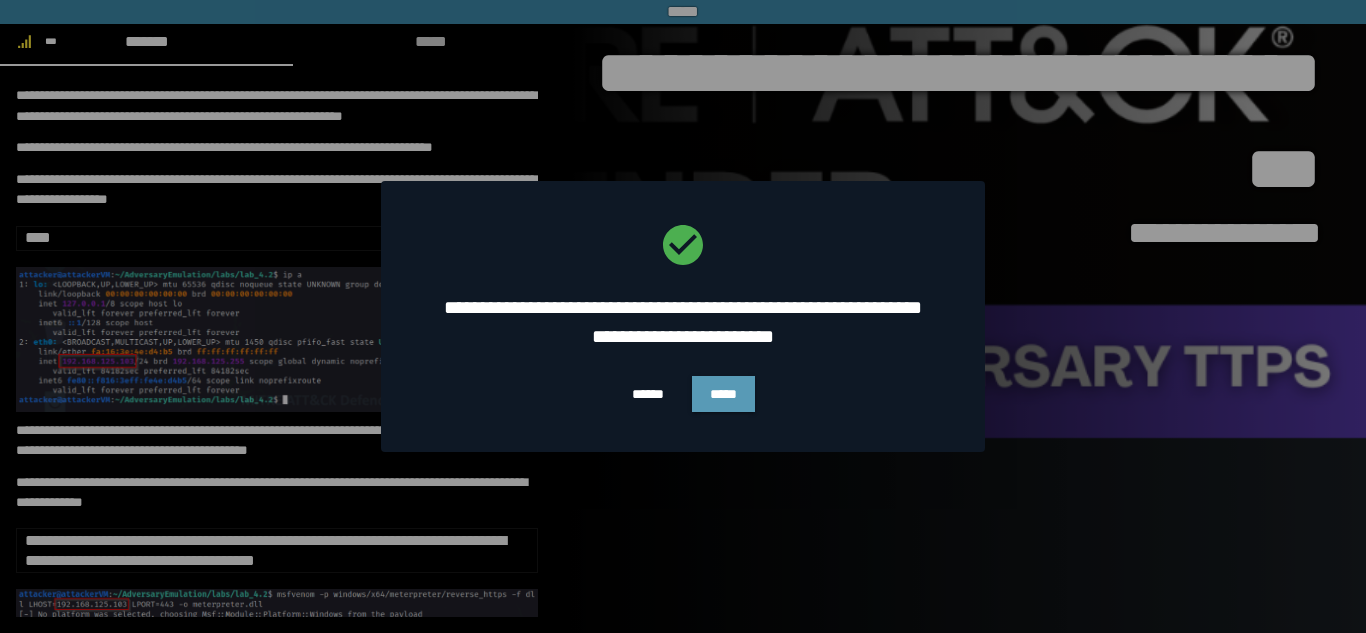 click on "*****" at bounding box center [723, 394] 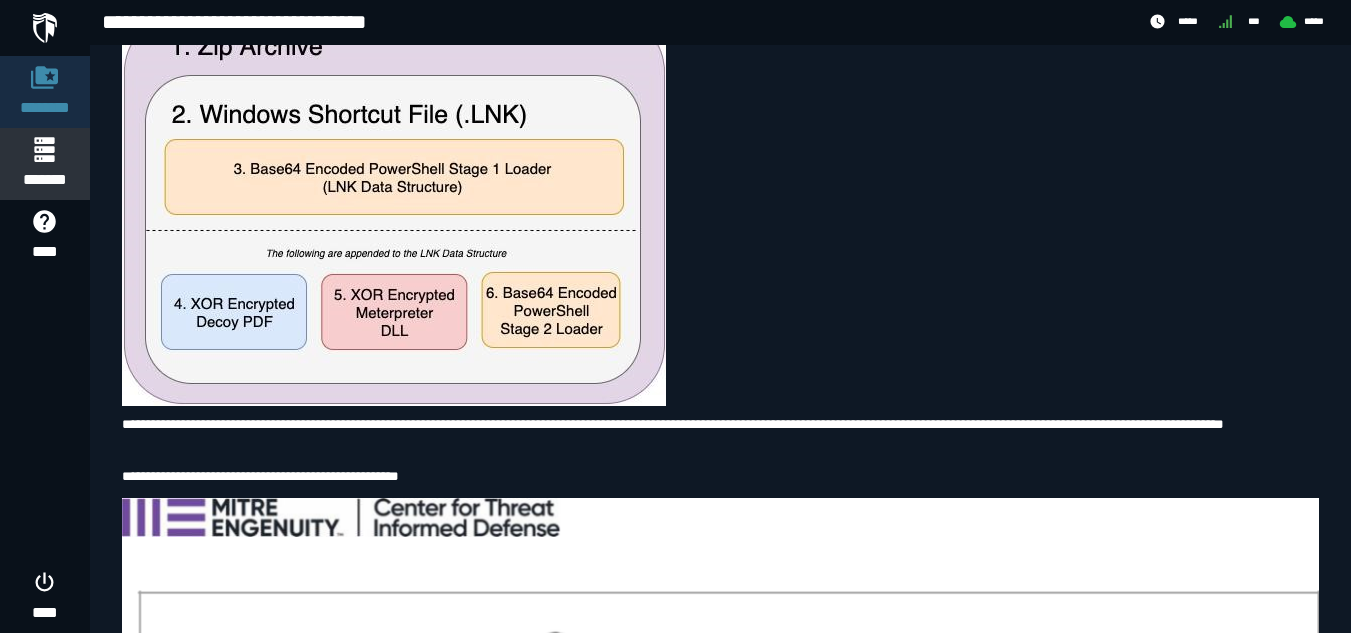 scroll, scrollTop: 1600, scrollLeft: 0, axis: vertical 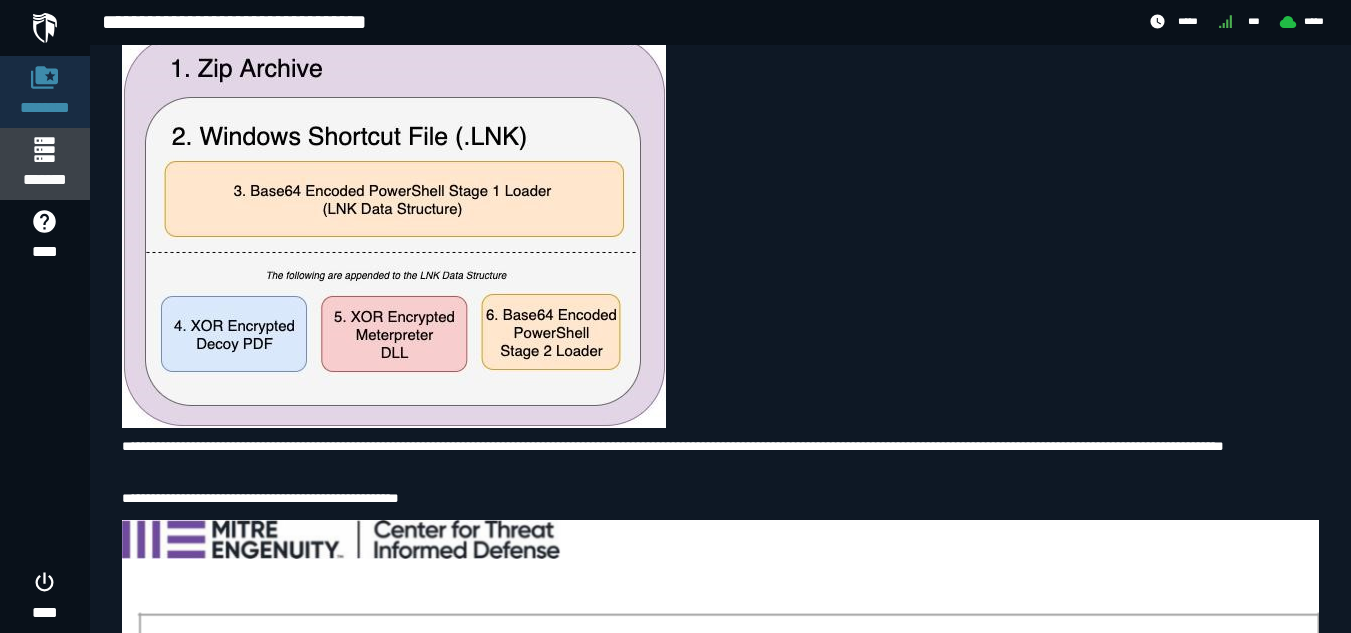 click 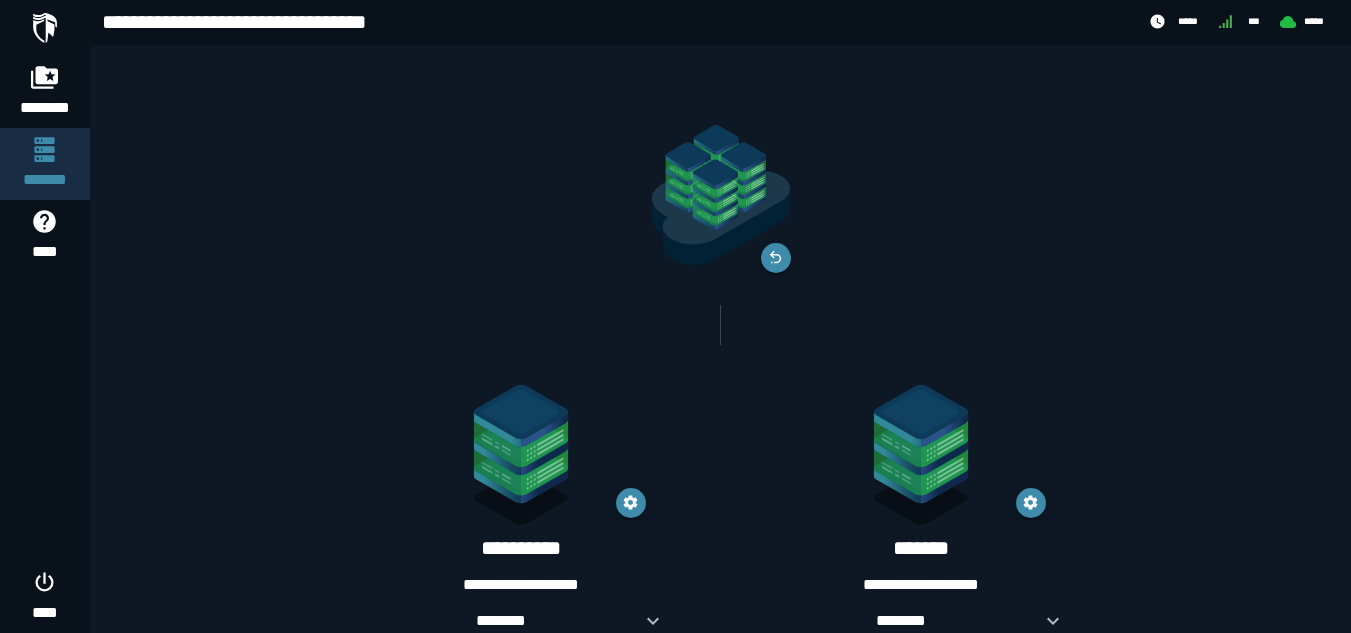 scroll, scrollTop: 58, scrollLeft: 0, axis: vertical 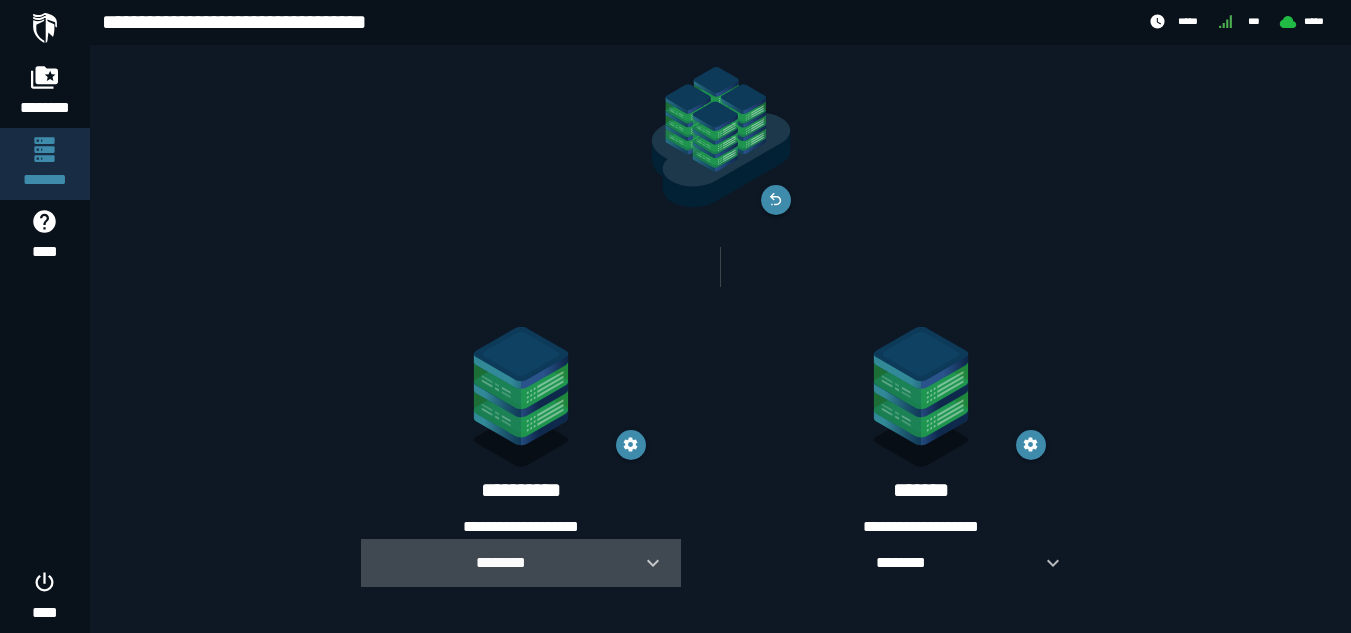 click 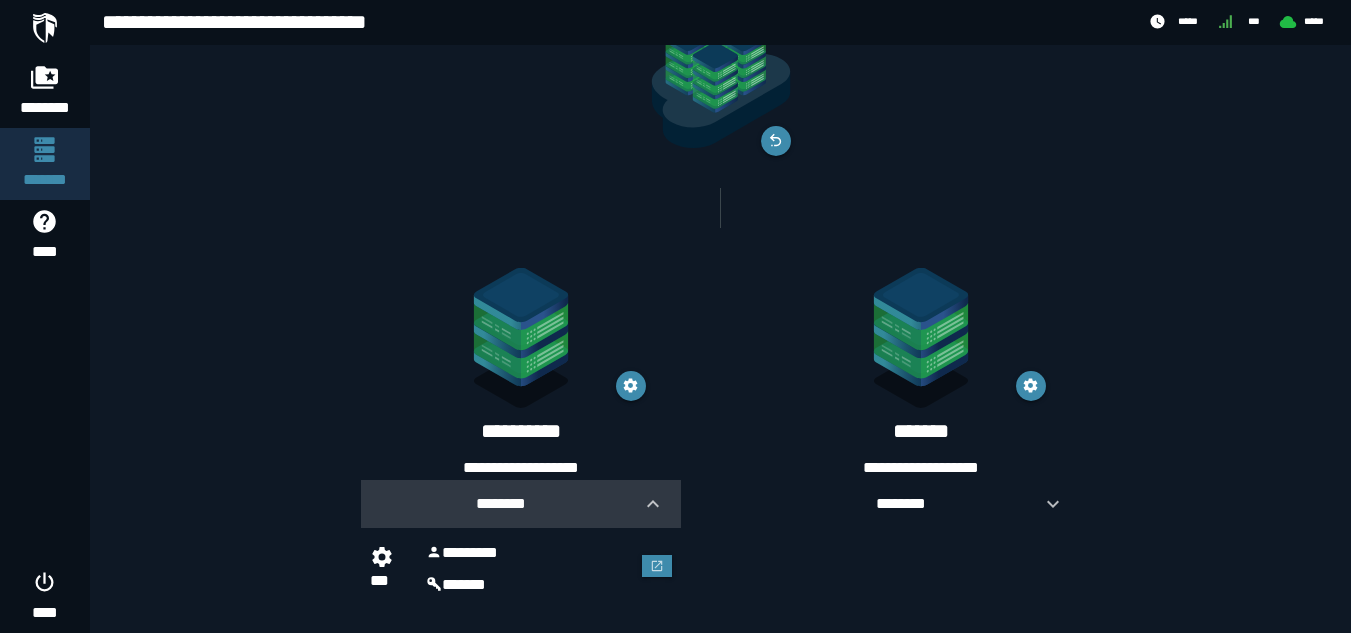scroll, scrollTop: 137, scrollLeft: 0, axis: vertical 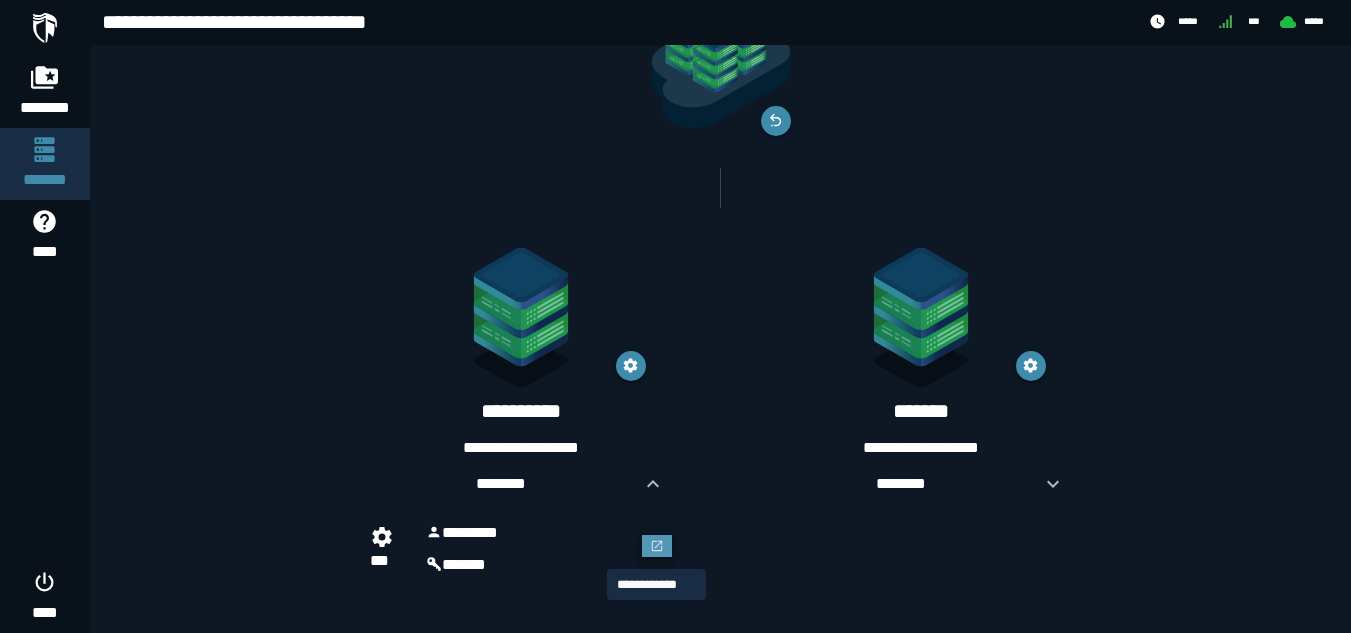 click at bounding box center [657, 546] 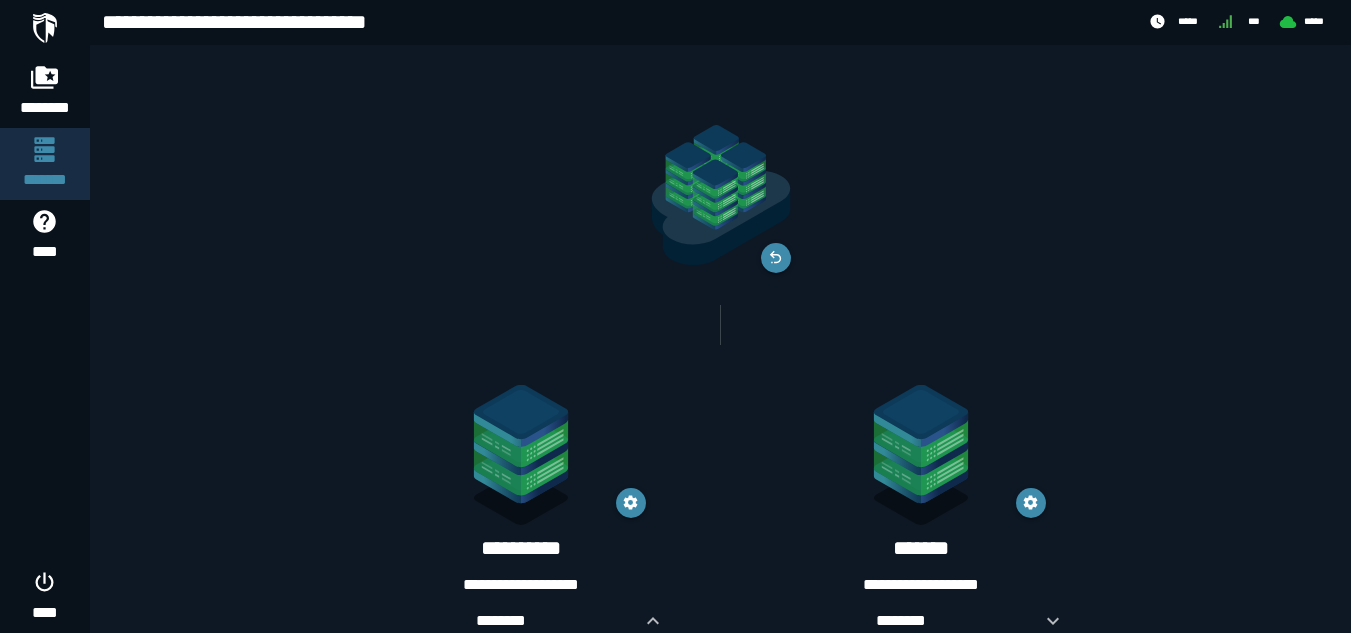 scroll, scrollTop: 137, scrollLeft: 0, axis: vertical 